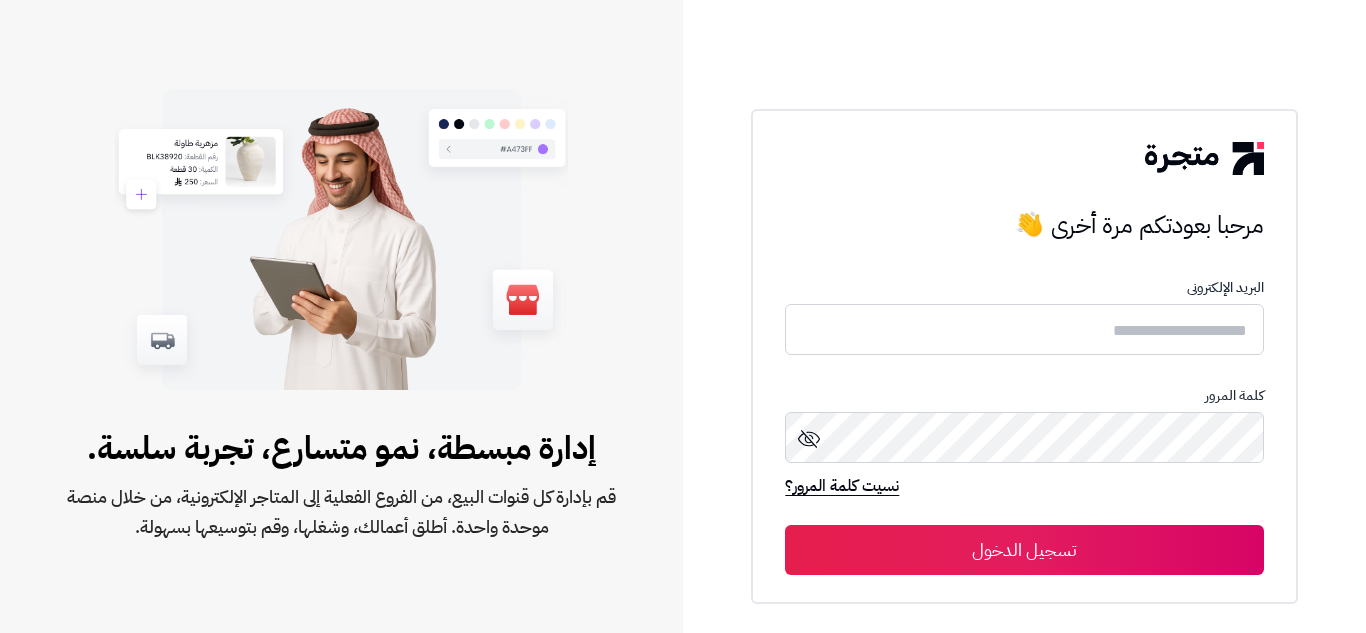 scroll, scrollTop: 0, scrollLeft: 0, axis: both 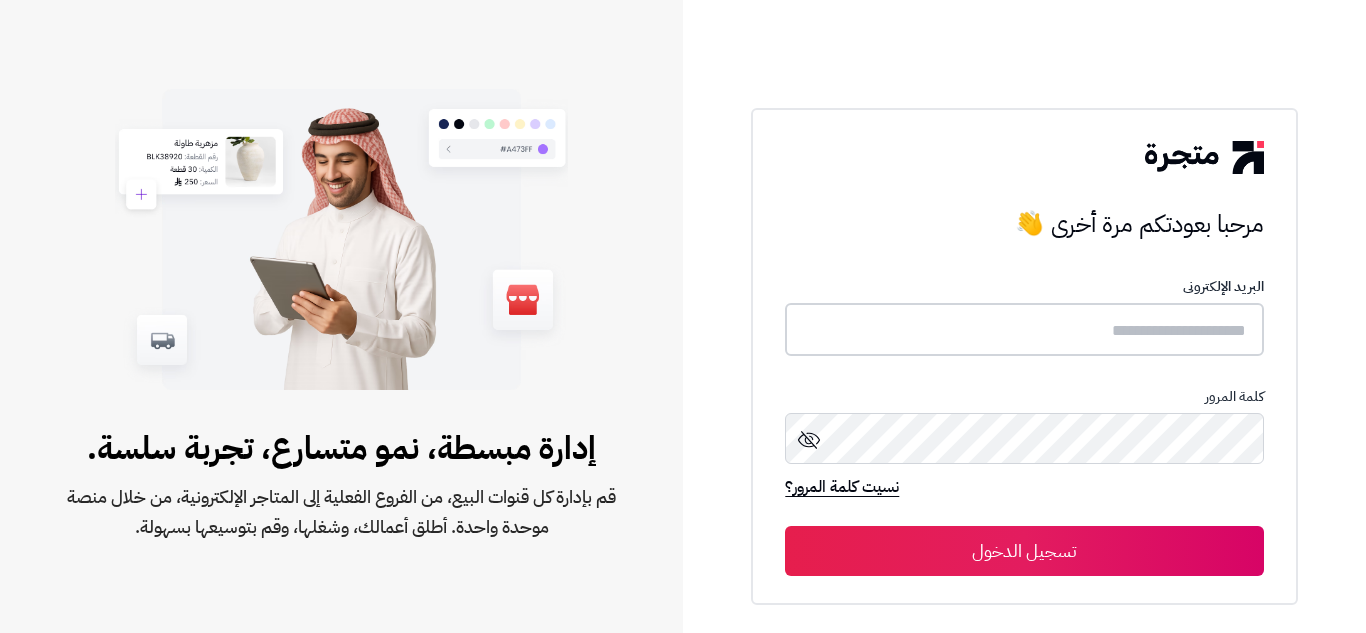 type on "**********" 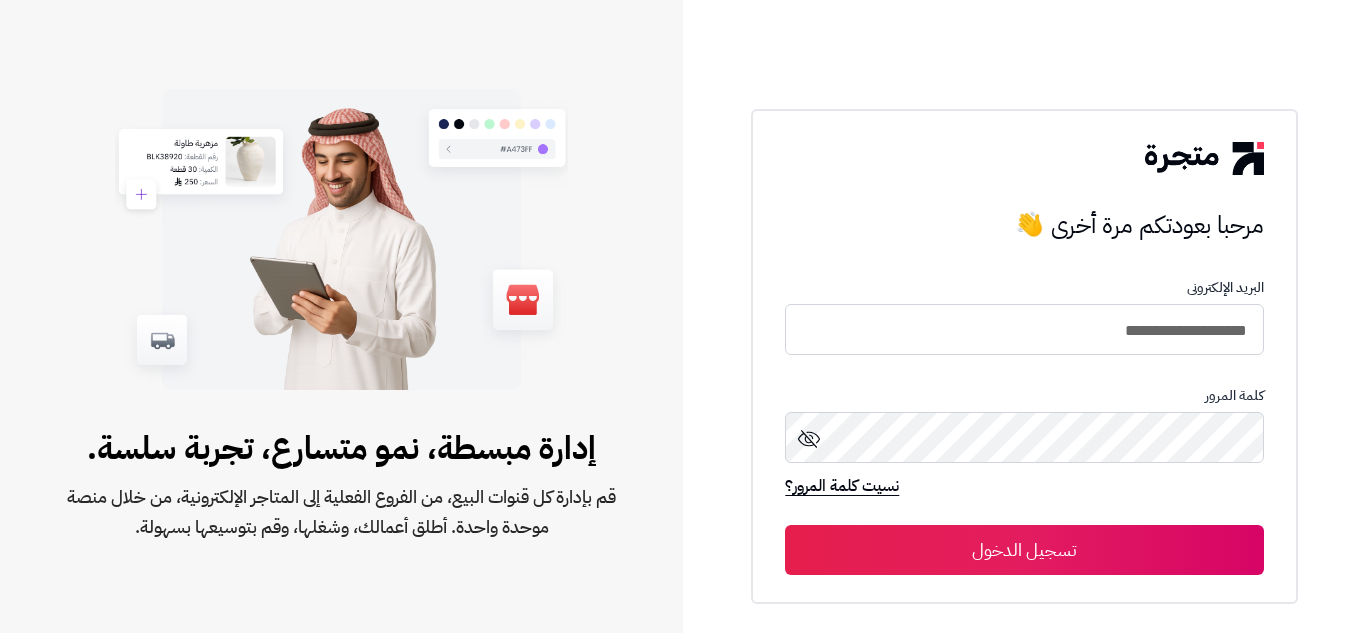 click on "تسجيل الدخول" at bounding box center [1024, 550] 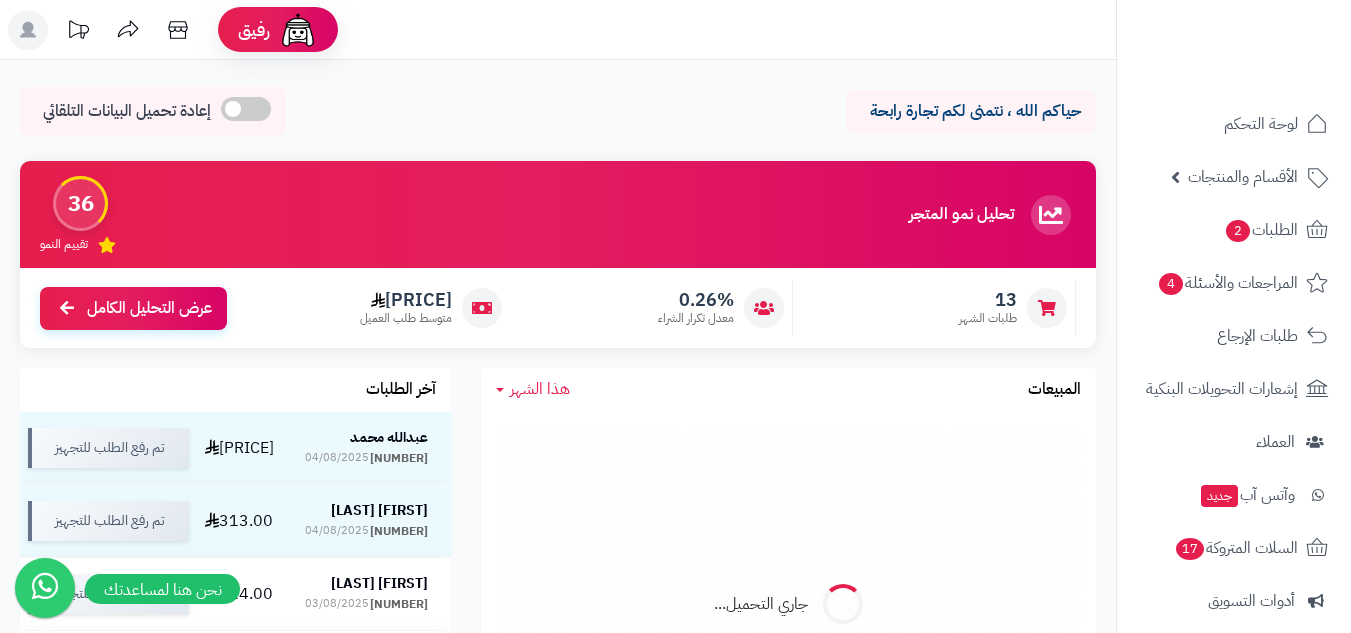 scroll, scrollTop: 0, scrollLeft: 0, axis: both 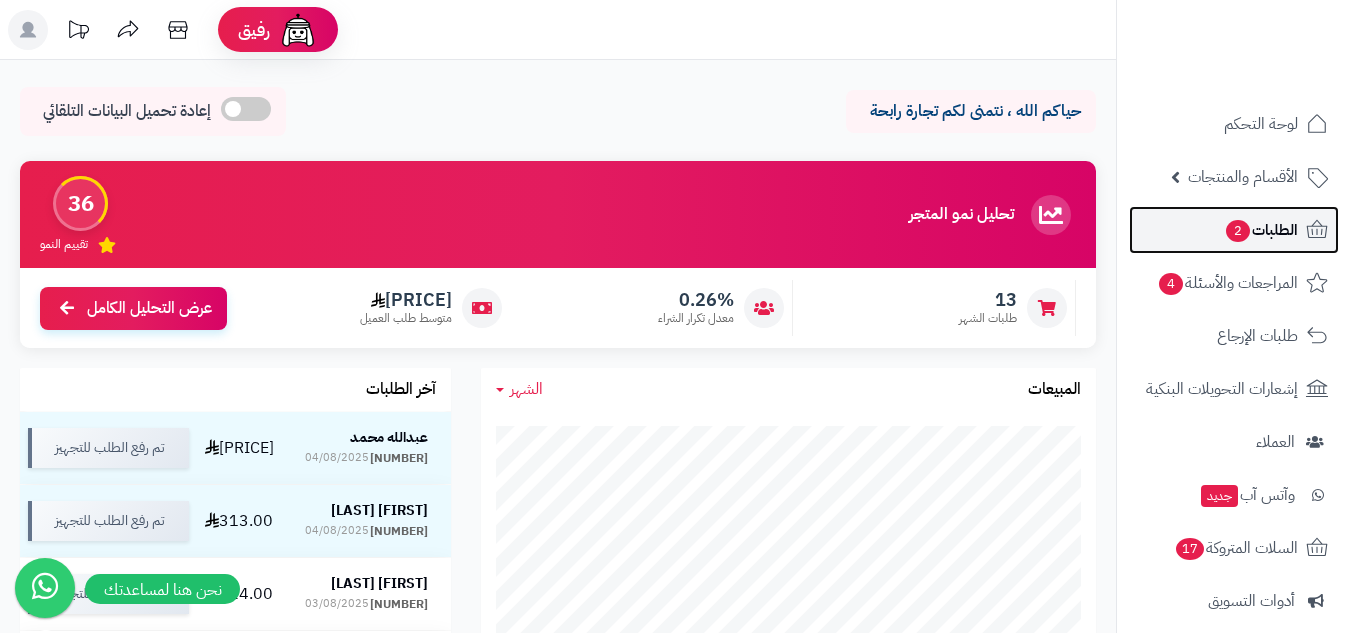 click on "الطلبات  2" at bounding box center [1261, 230] 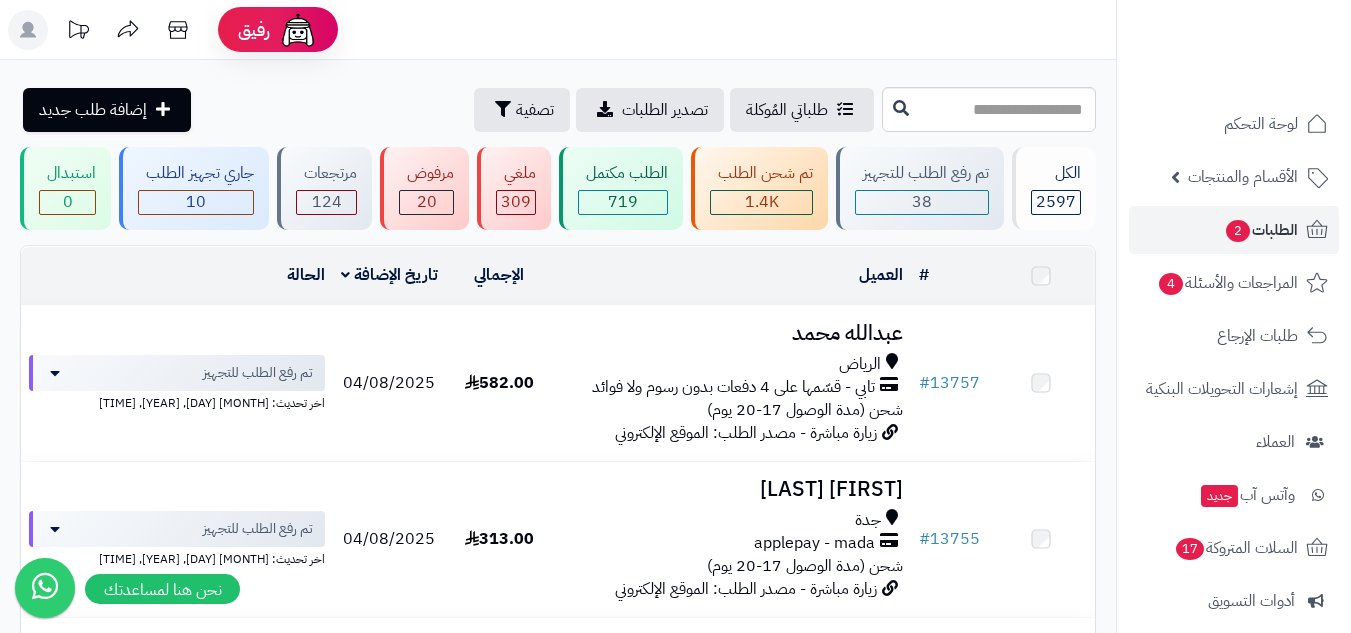 scroll, scrollTop: 0, scrollLeft: 0, axis: both 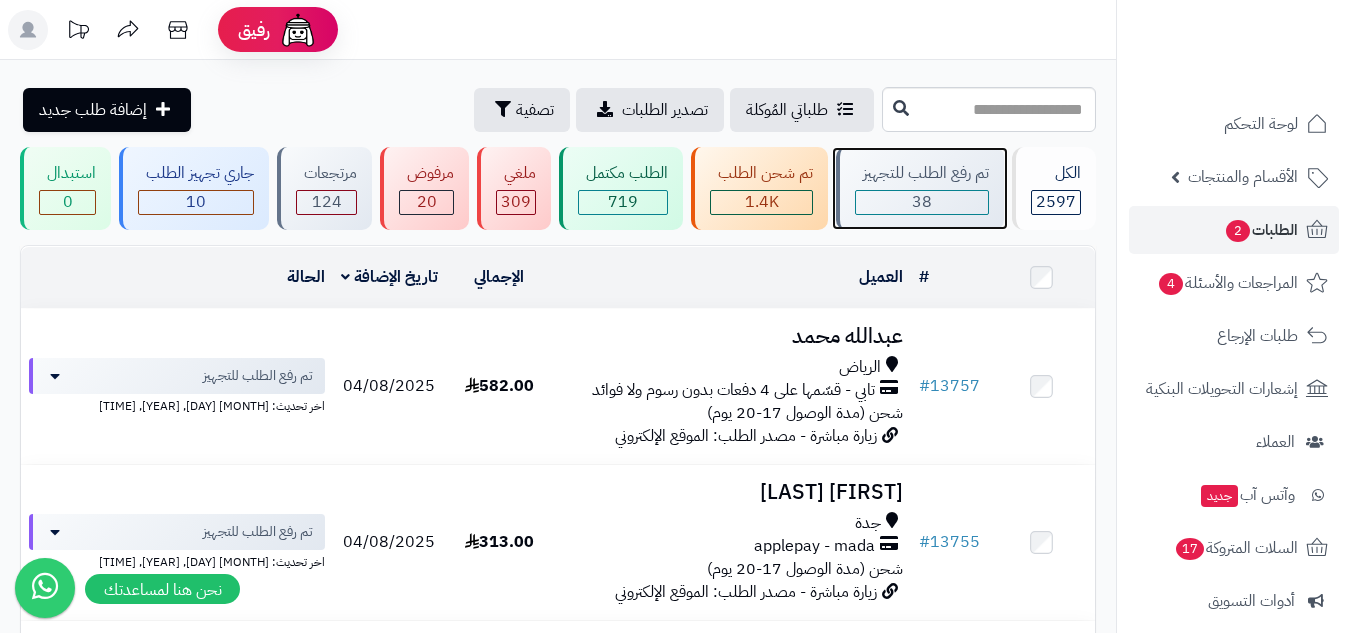 click on "38" at bounding box center (922, 202) 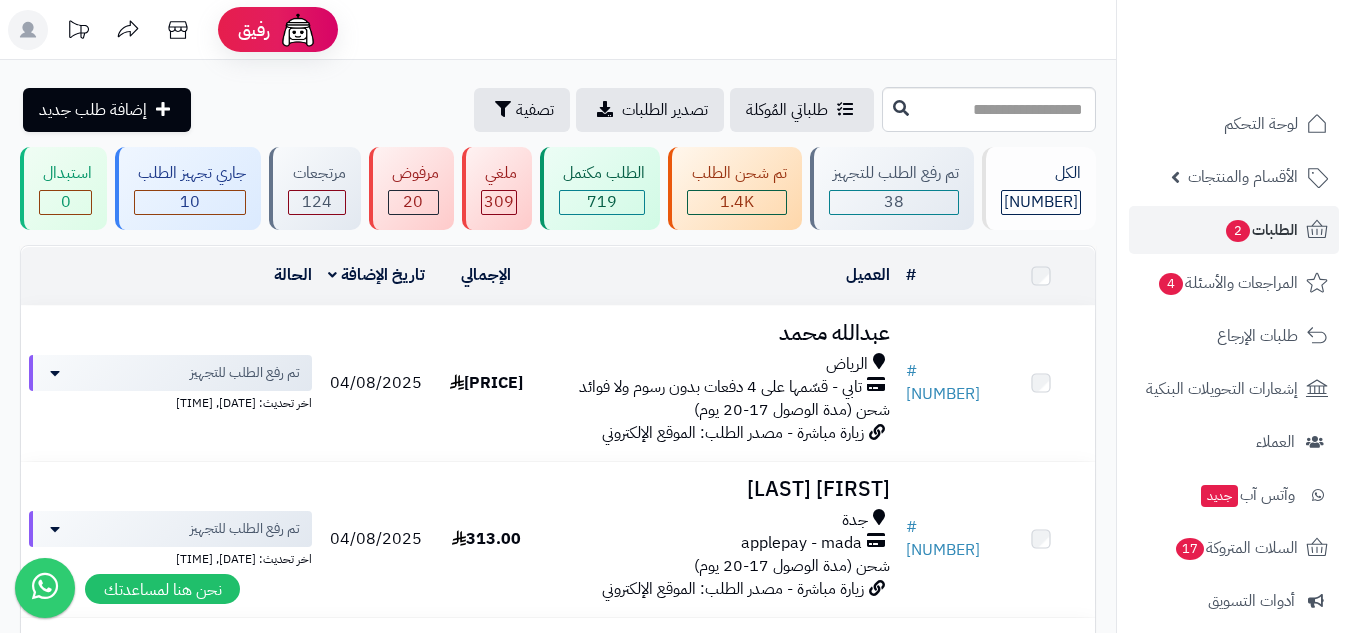 scroll, scrollTop: 0, scrollLeft: 0, axis: both 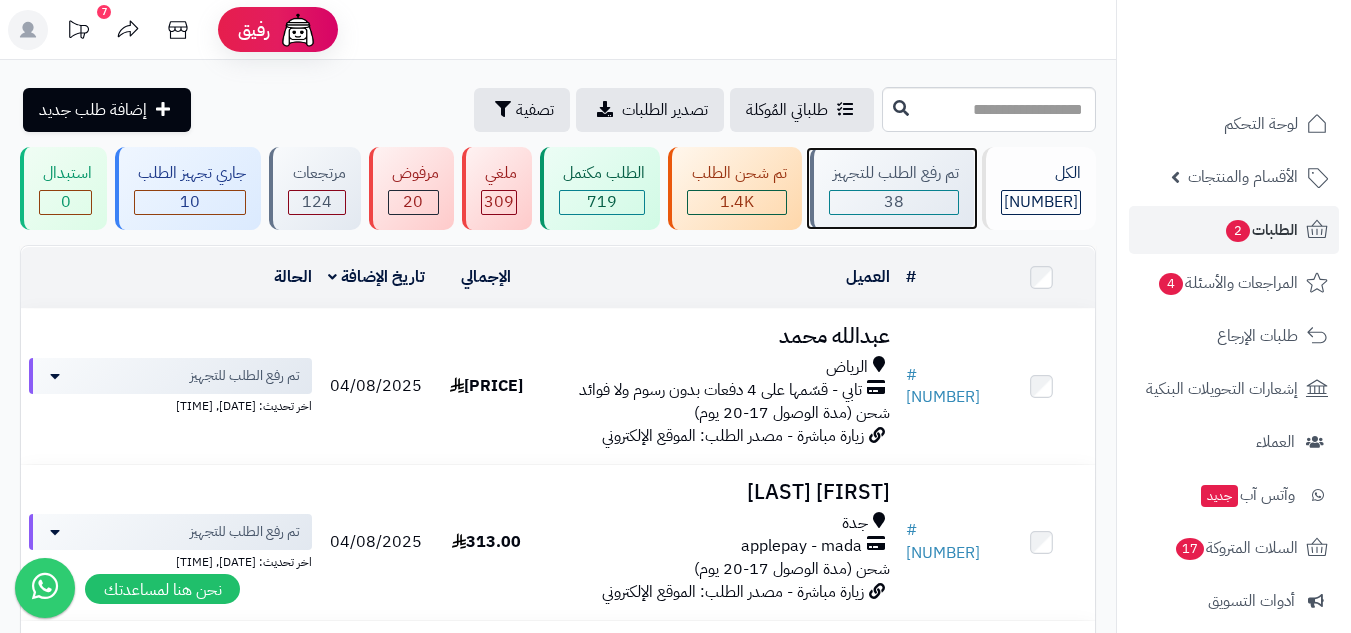 click on "38" at bounding box center [894, 202] 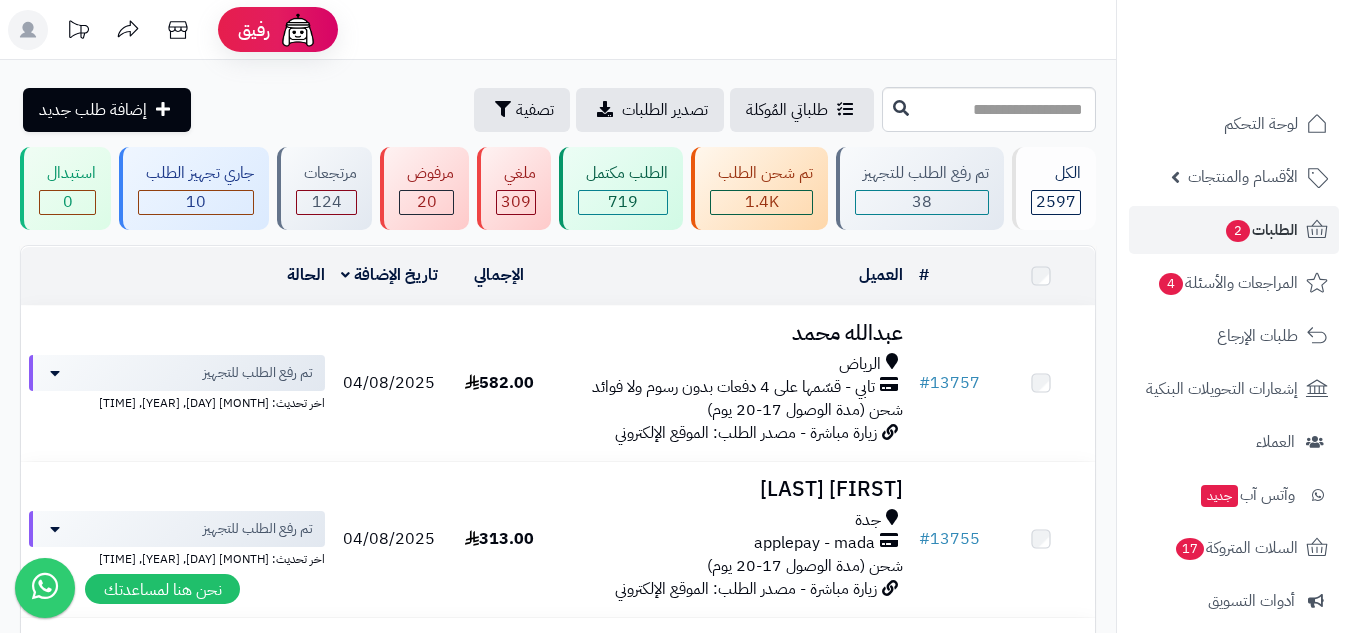 scroll, scrollTop: 0, scrollLeft: 0, axis: both 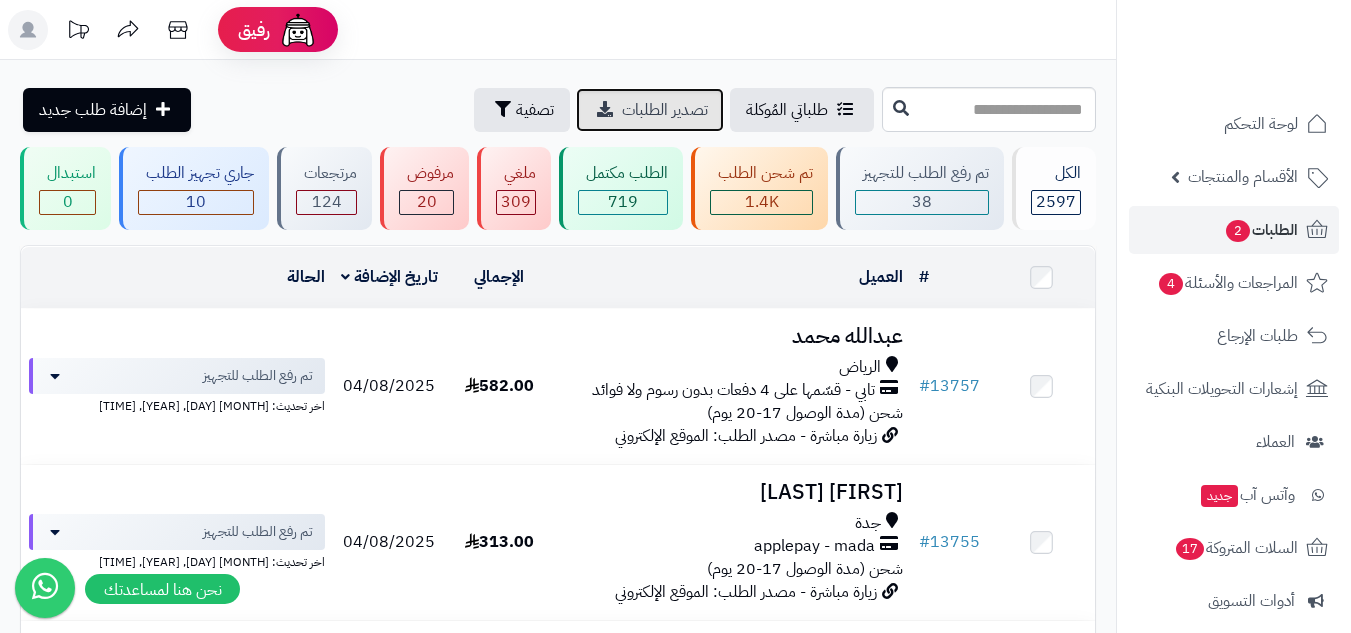 click on "تصدير الطلبات" at bounding box center [665, 110] 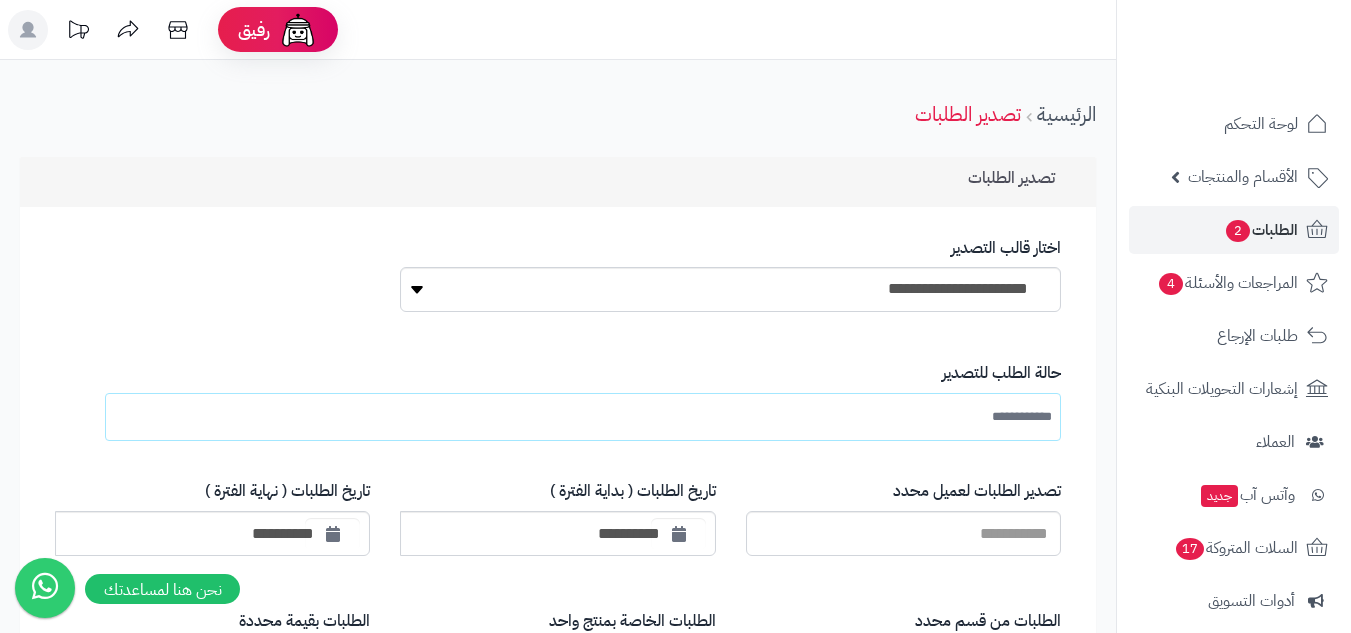 scroll, scrollTop: 0, scrollLeft: 0, axis: both 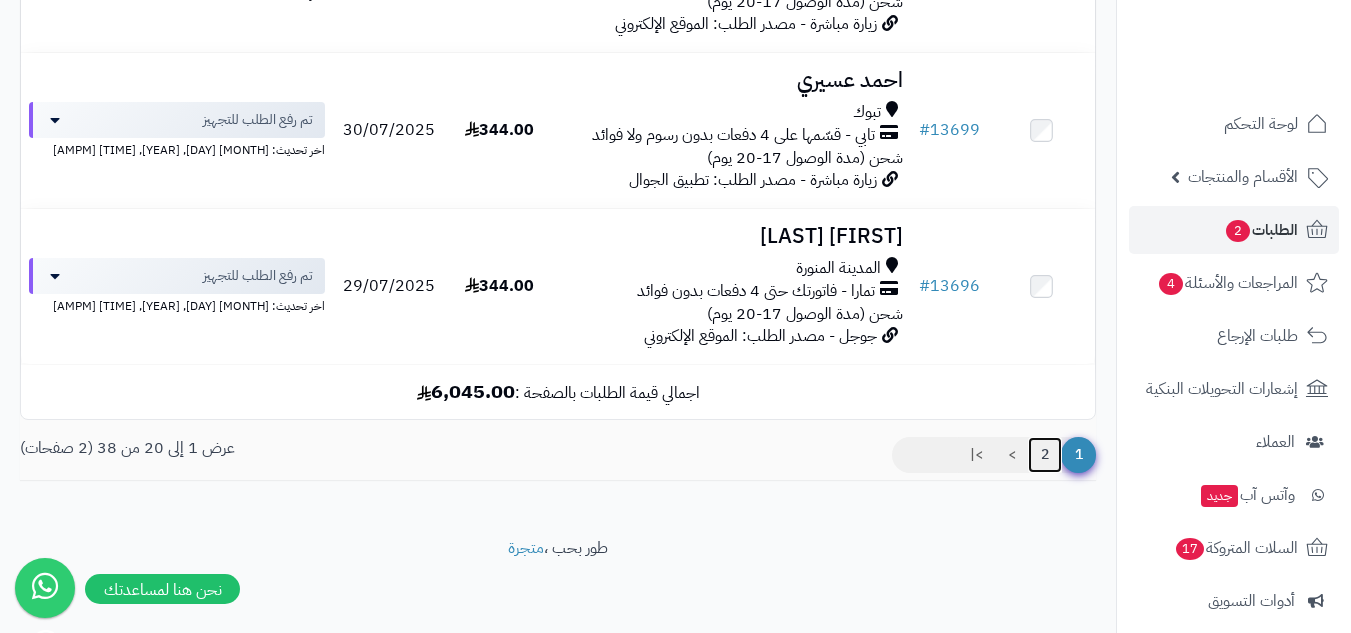 click on "2" at bounding box center (1045, 455) 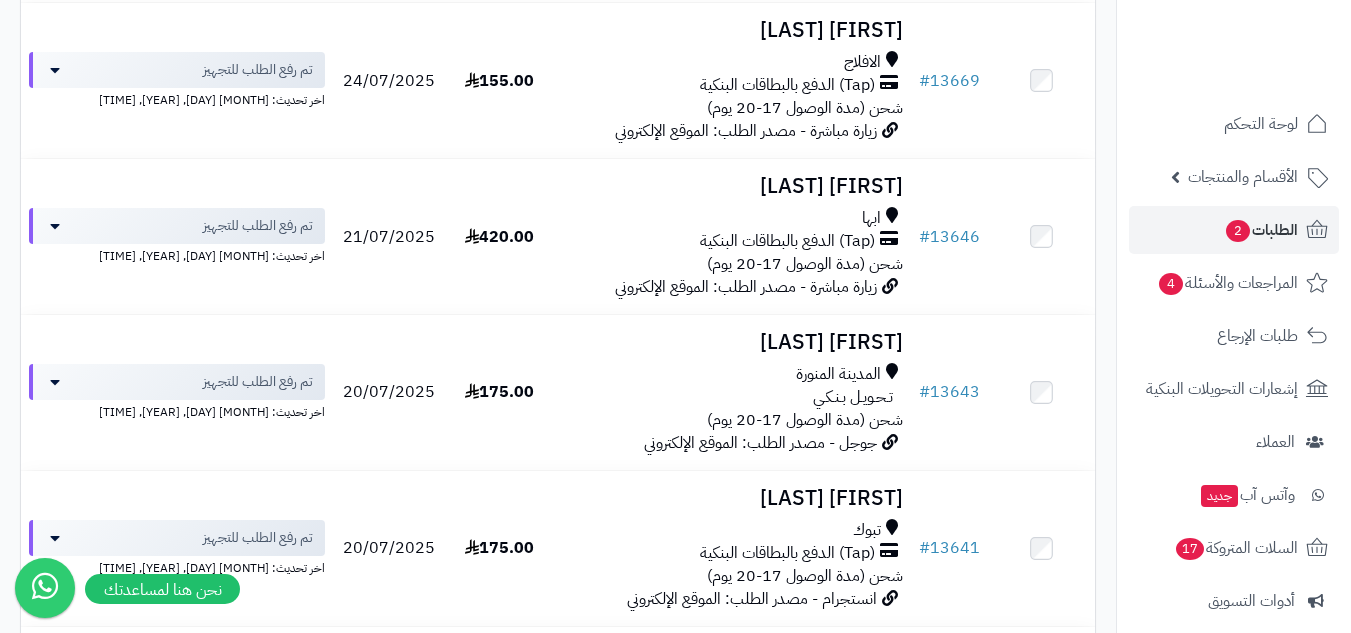 scroll, scrollTop: 2752, scrollLeft: 0, axis: vertical 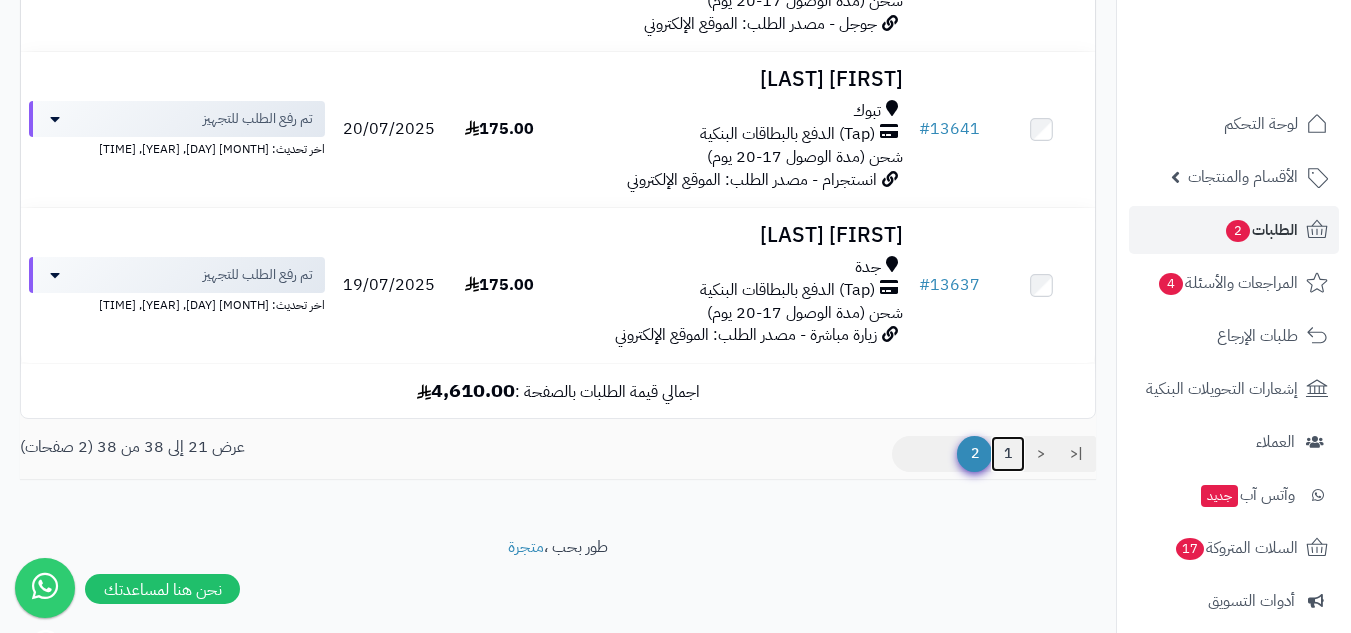 click on "1" at bounding box center (1008, 454) 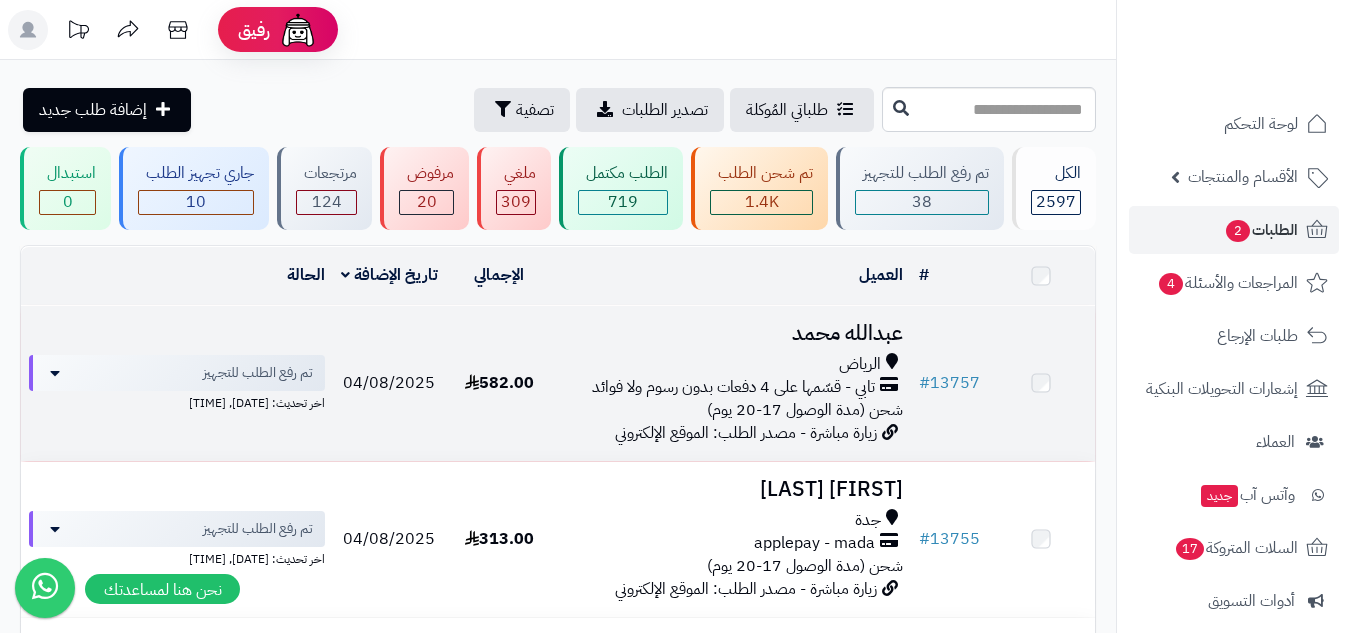 scroll, scrollTop: 0, scrollLeft: 0, axis: both 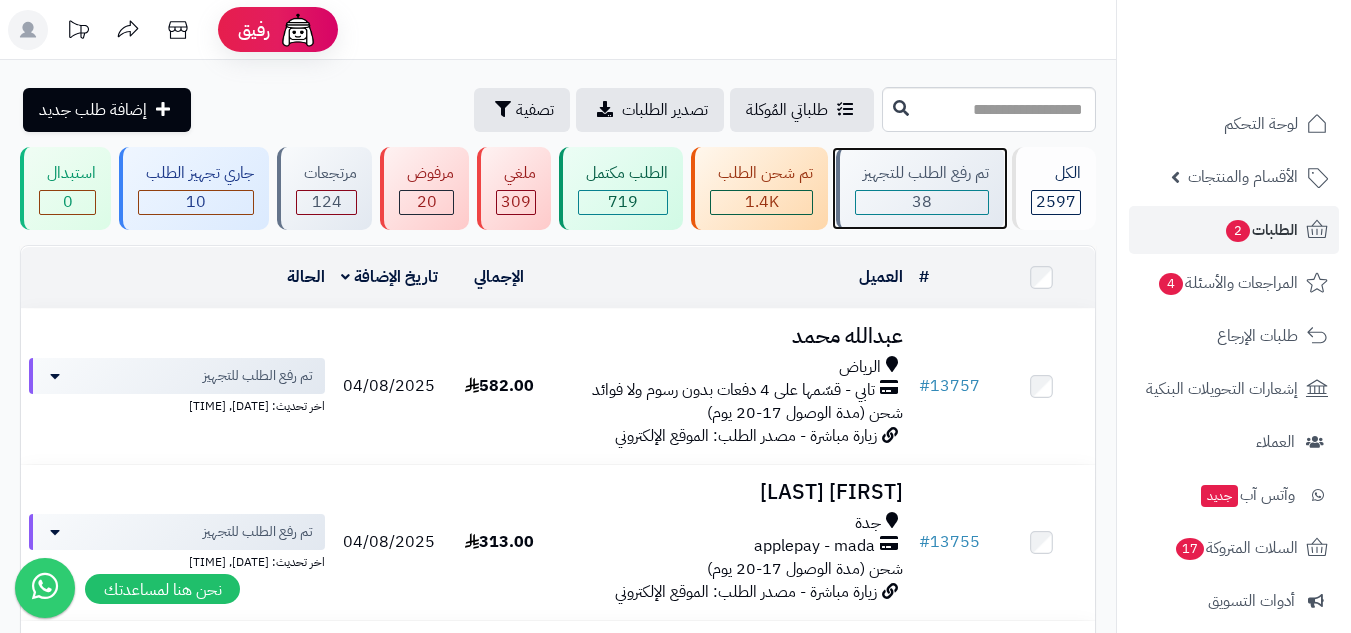 click on "38" at bounding box center (922, 202) 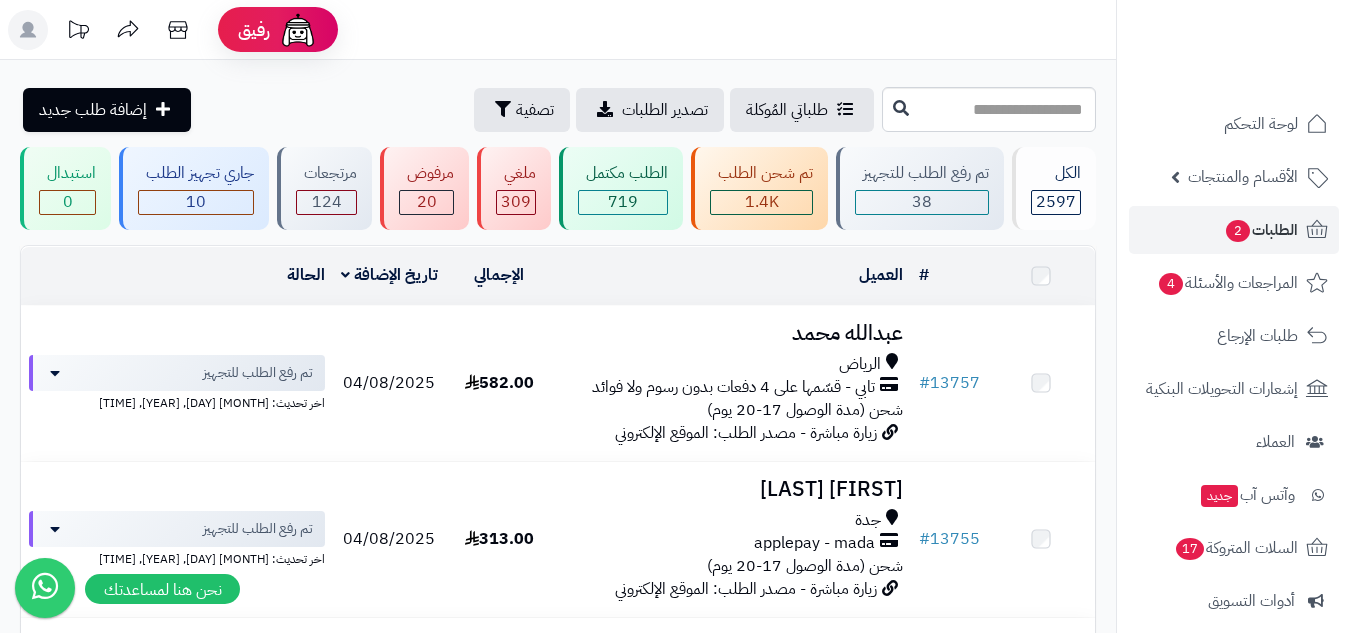 scroll, scrollTop: 0, scrollLeft: 0, axis: both 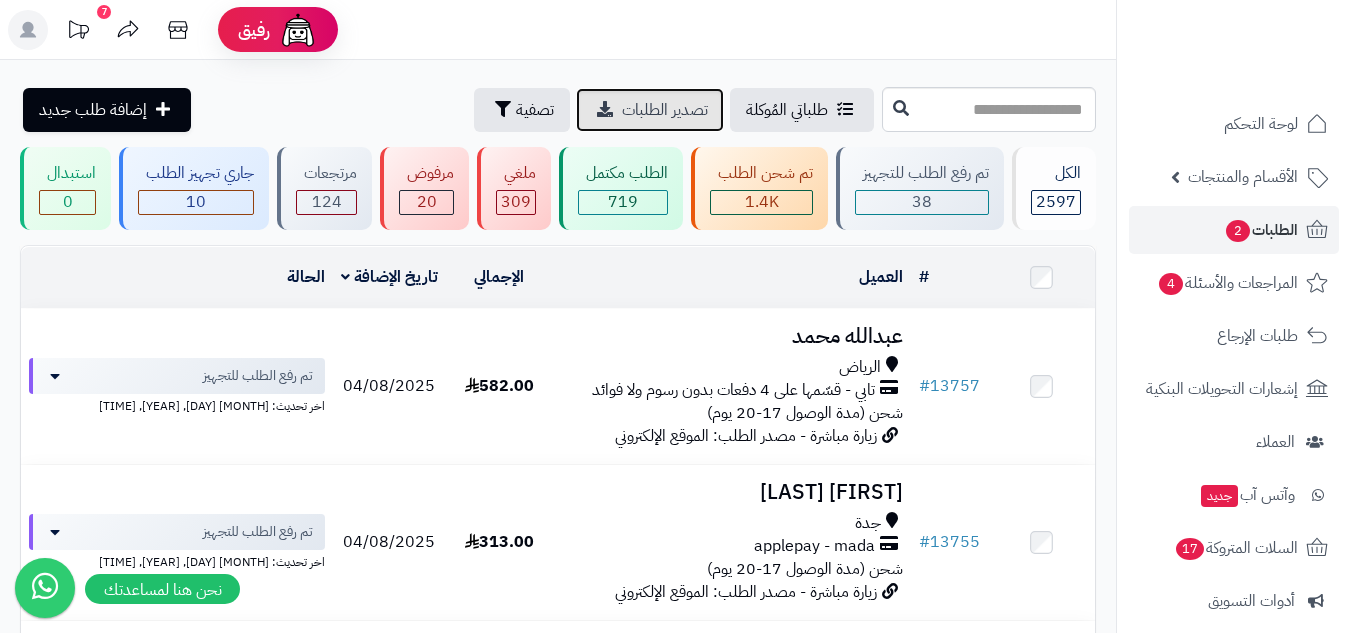 click on "تصدير الطلبات" at bounding box center (665, 110) 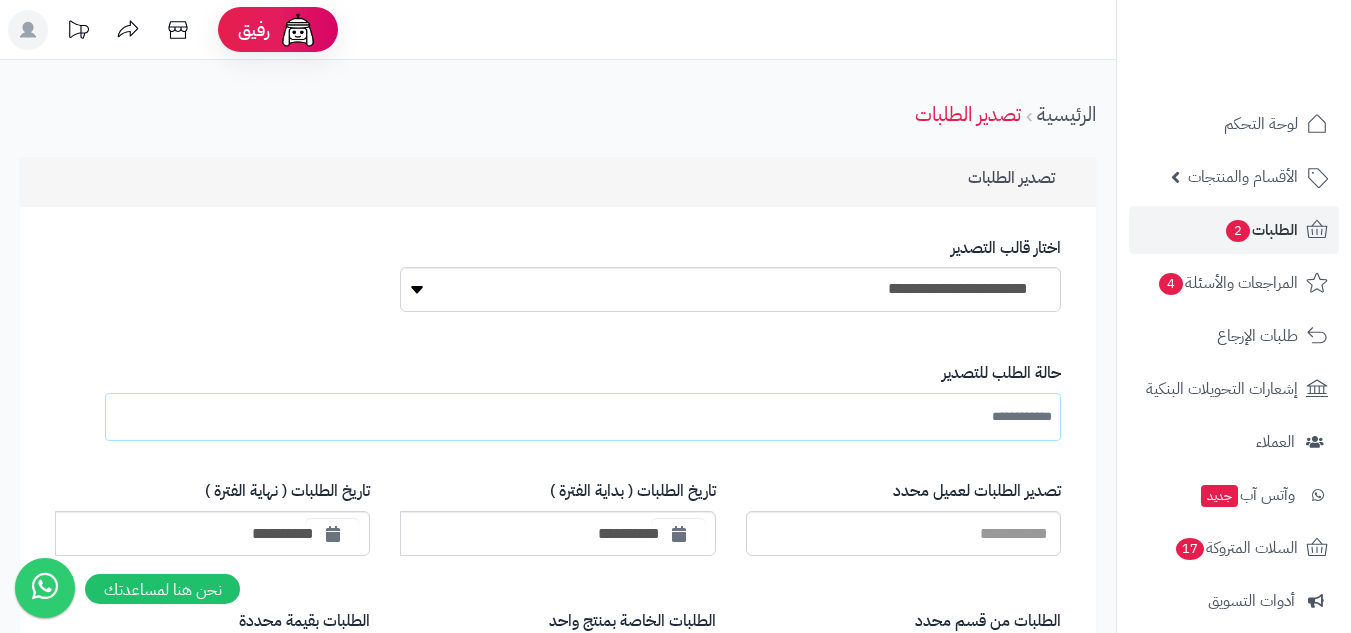 scroll, scrollTop: 0, scrollLeft: 0, axis: both 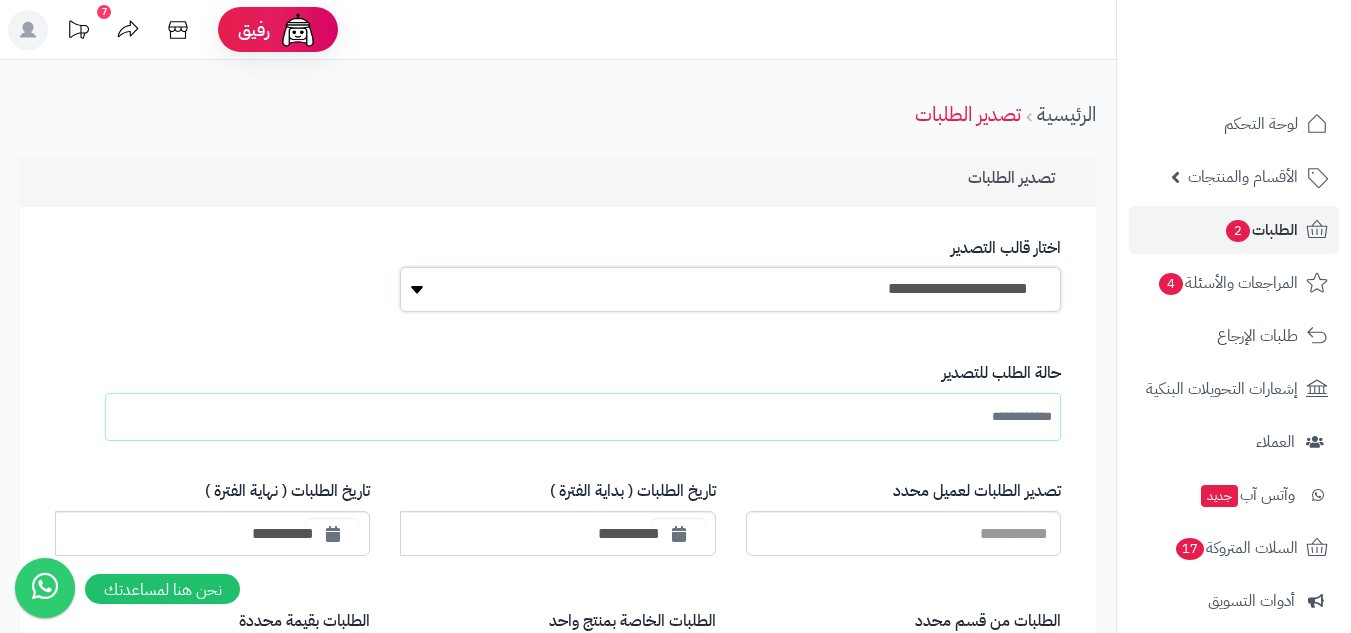 click on "**********" at bounding box center (730, 289) 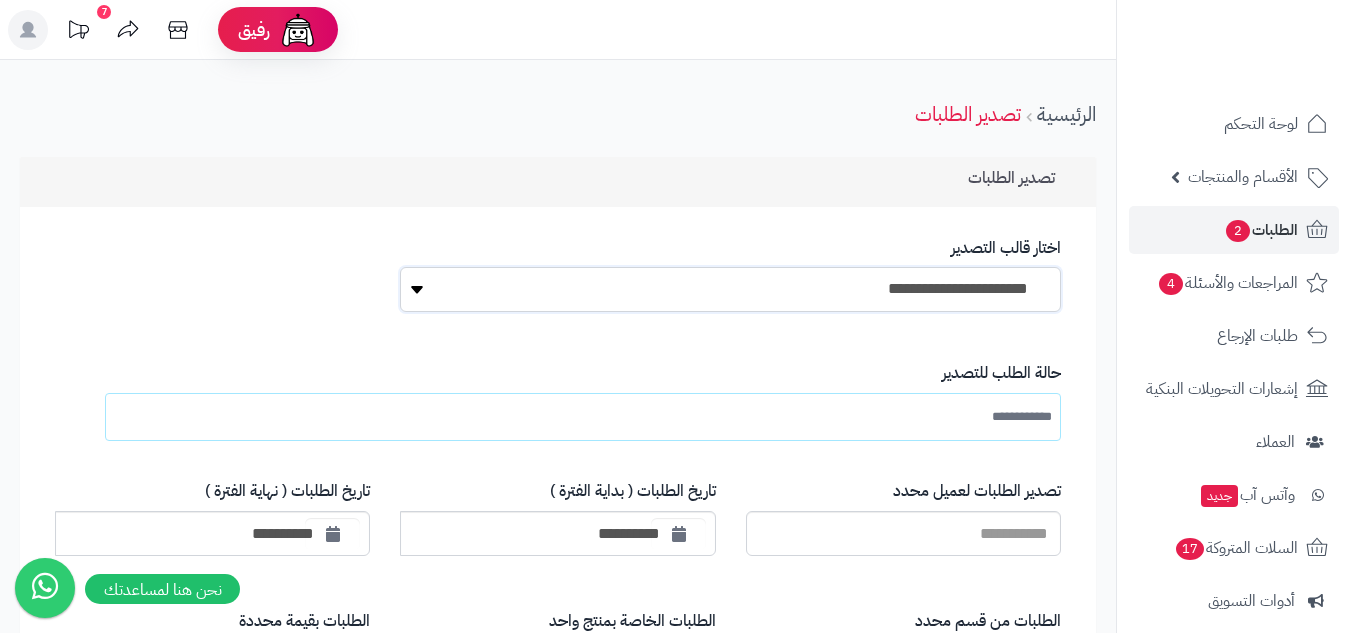 select on "*" 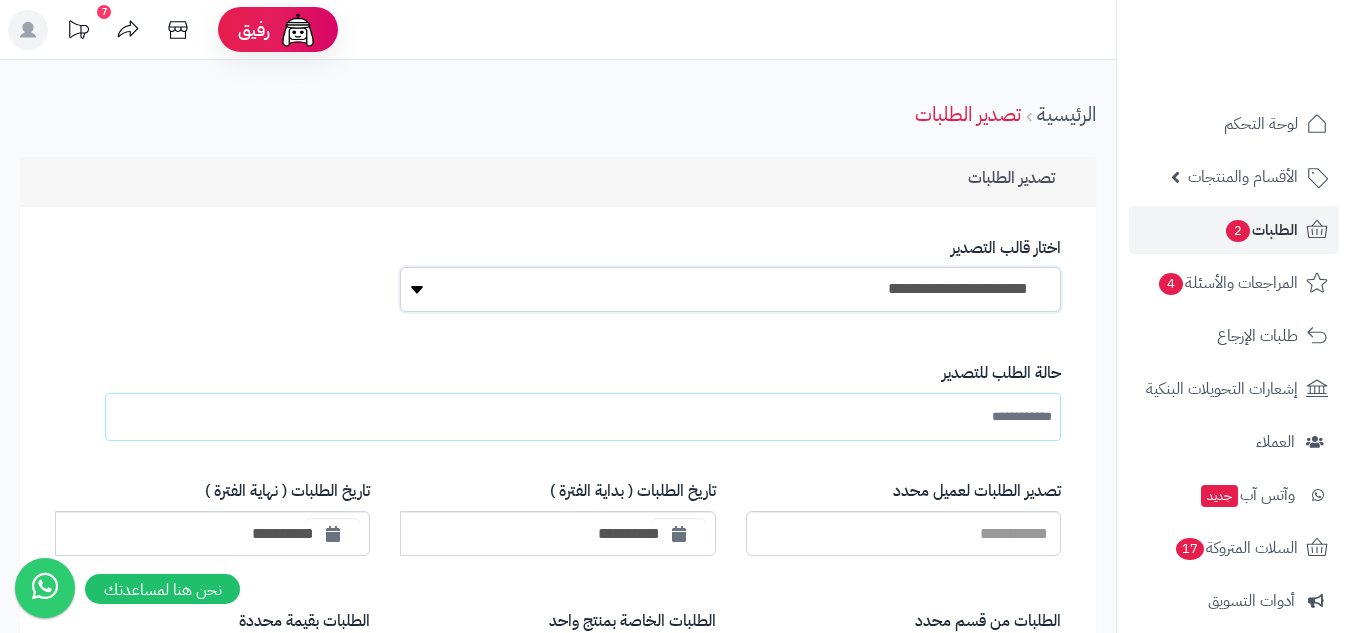 click on "**********" at bounding box center (730, 289) 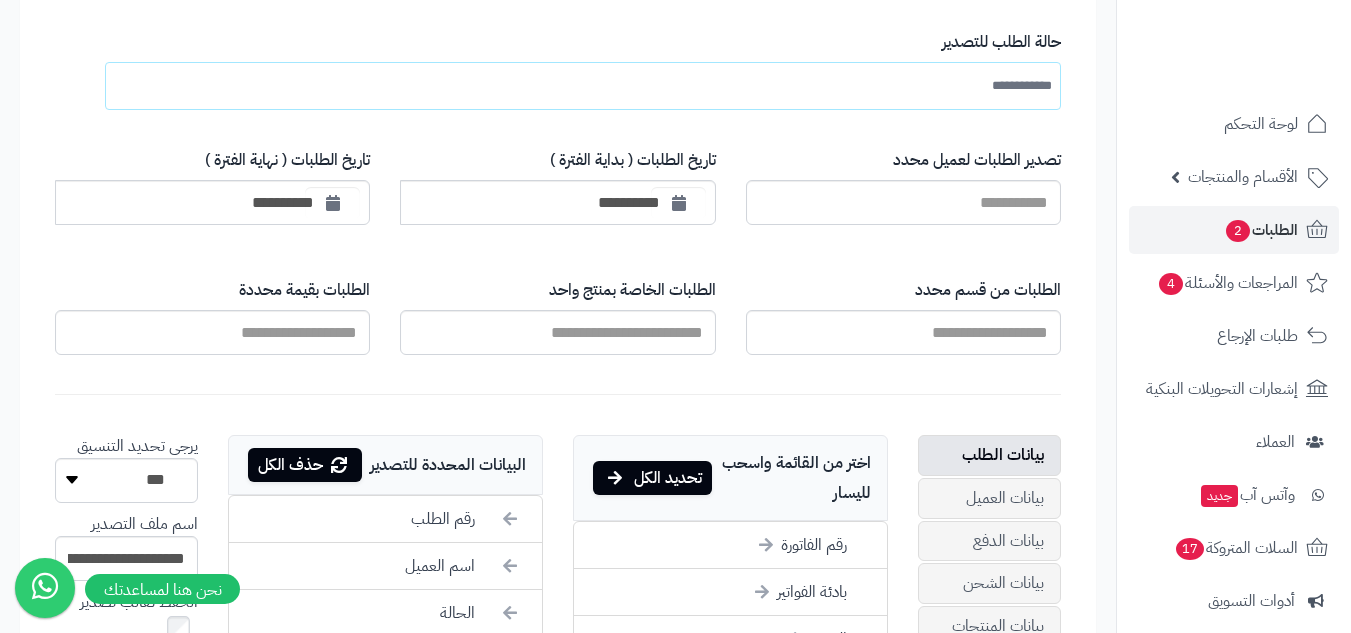 scroll, scrollTop: 333, scrollLeft: 0, axis: vertical 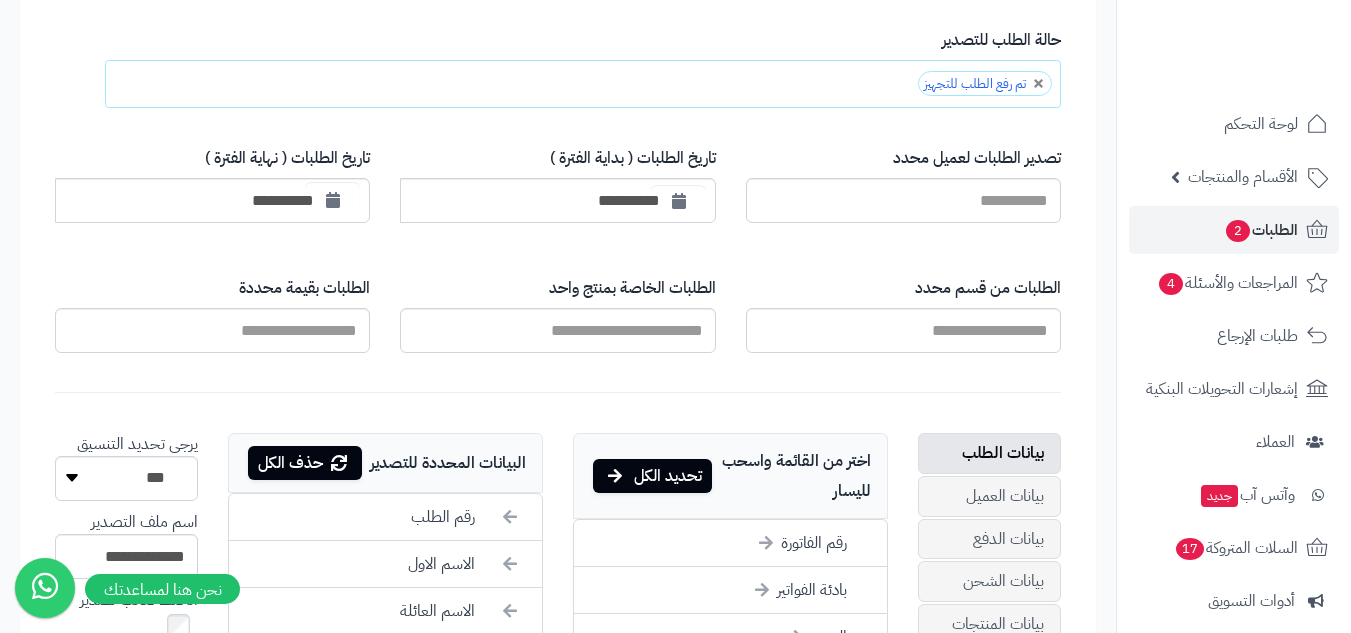 click at bounding box center (332, 200) 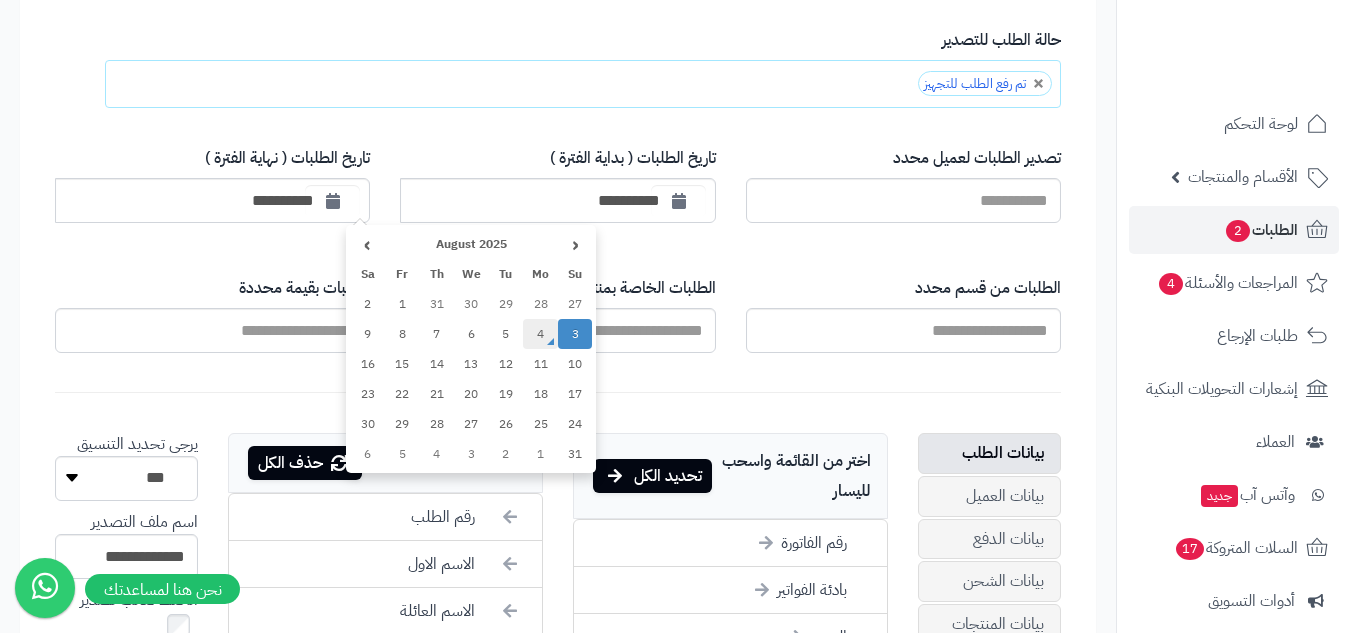 click on "4" at bounding box center [540, 334] 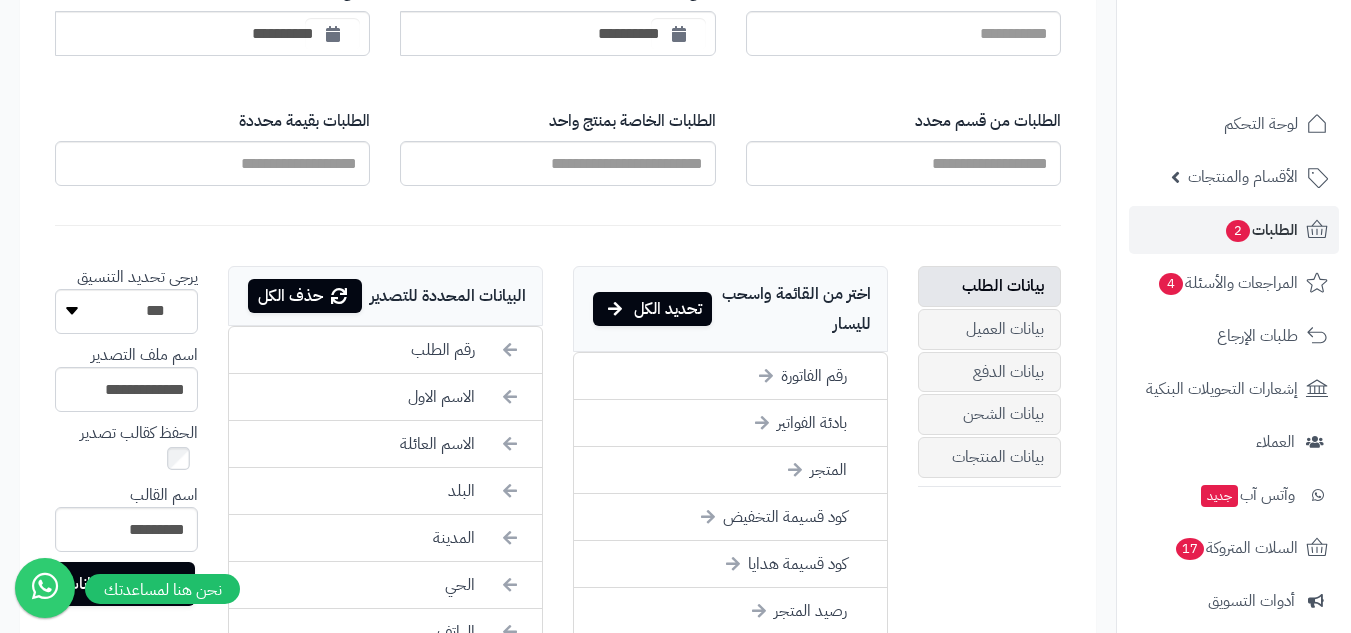 scroll, scrollTop: 833, scrollLeft: 0, axis: vertical 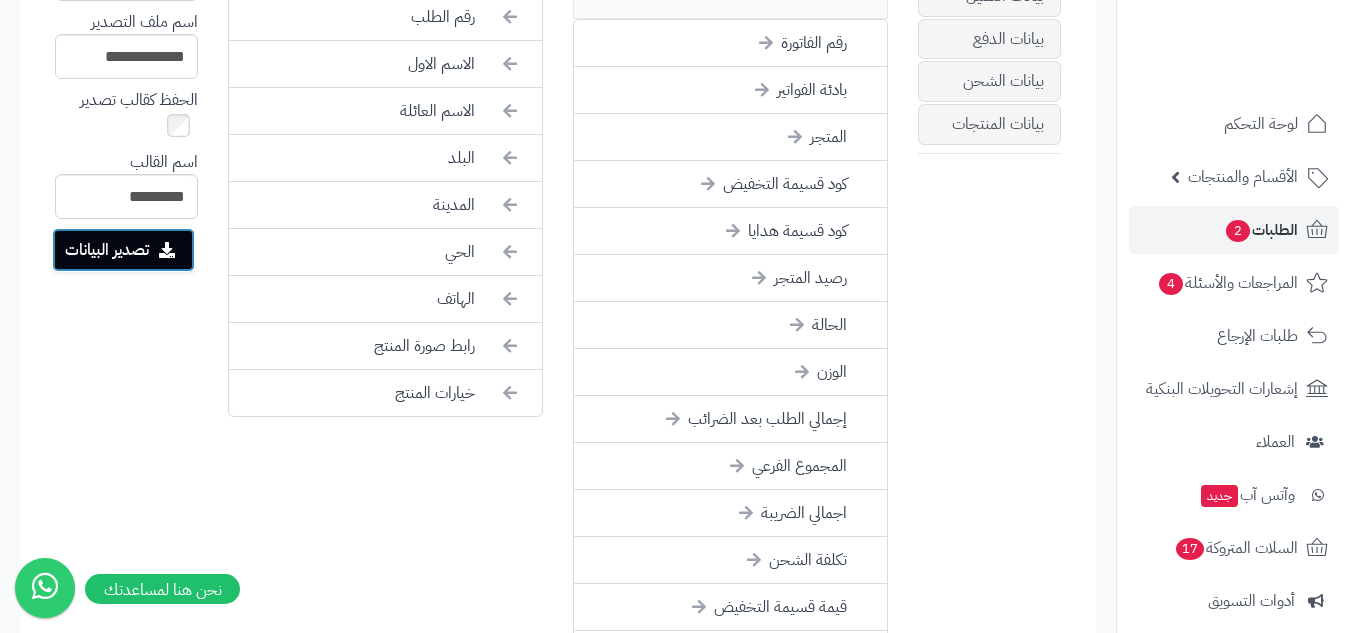 click on "تصدير البيانات" at bounding box center (123, 250) 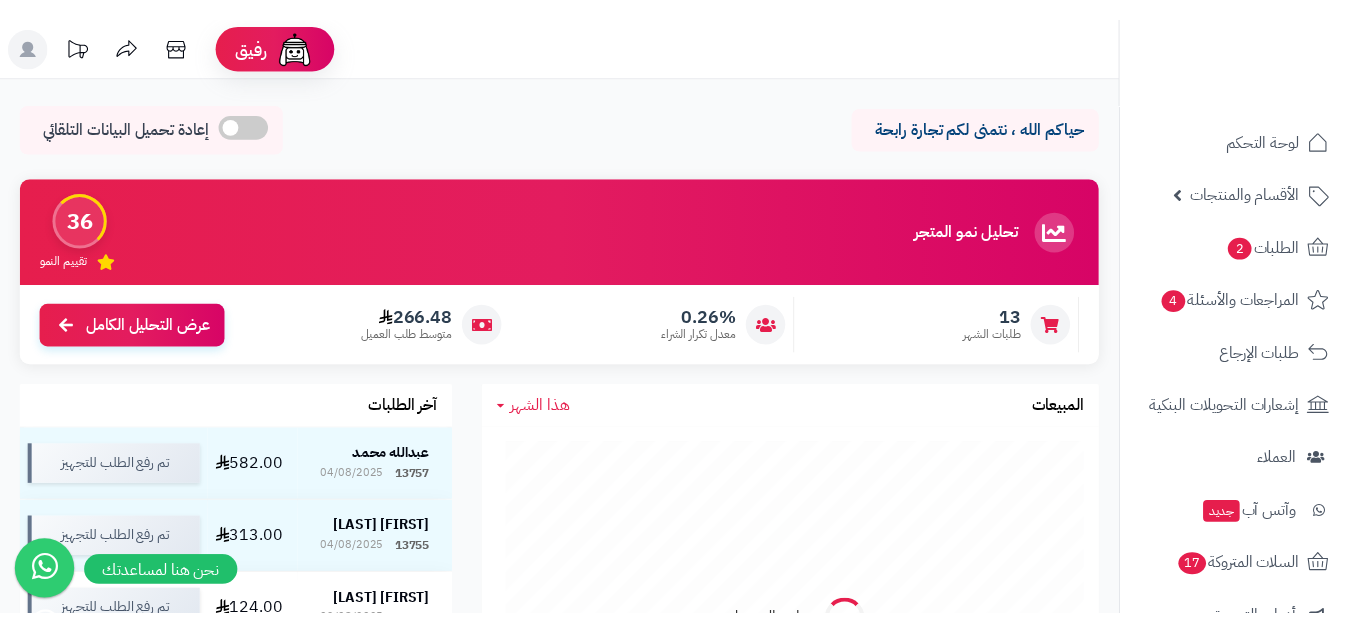 scroll, scrollTop: 0, scrollLeft: 0, axis: both 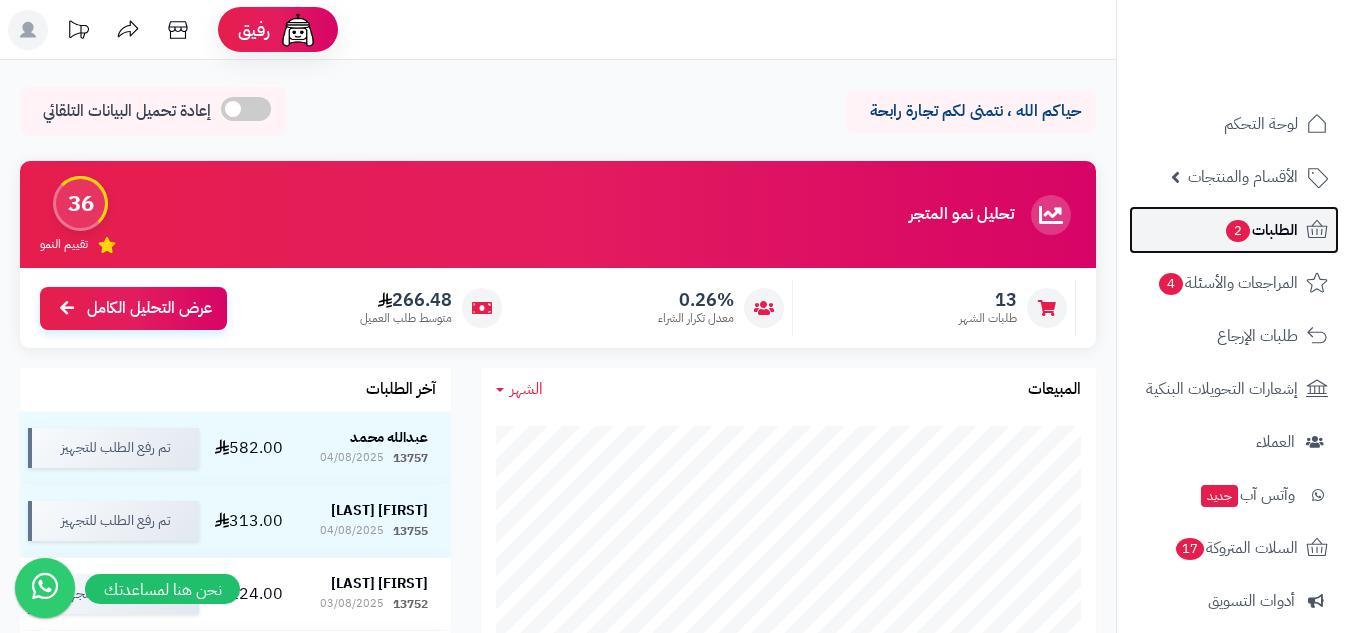 click on "الطلبات  2" at bounding box center [1261, 230] 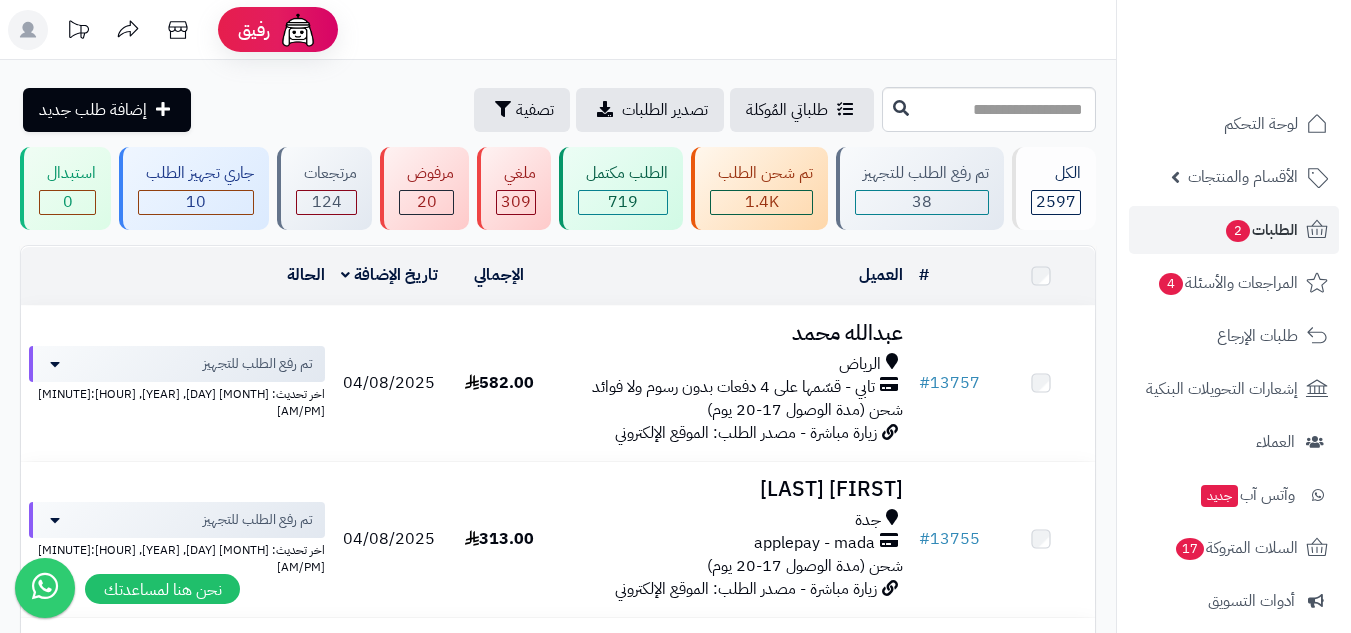 scroll, scrollTop: 0, scrollLeft: 0, axis: both 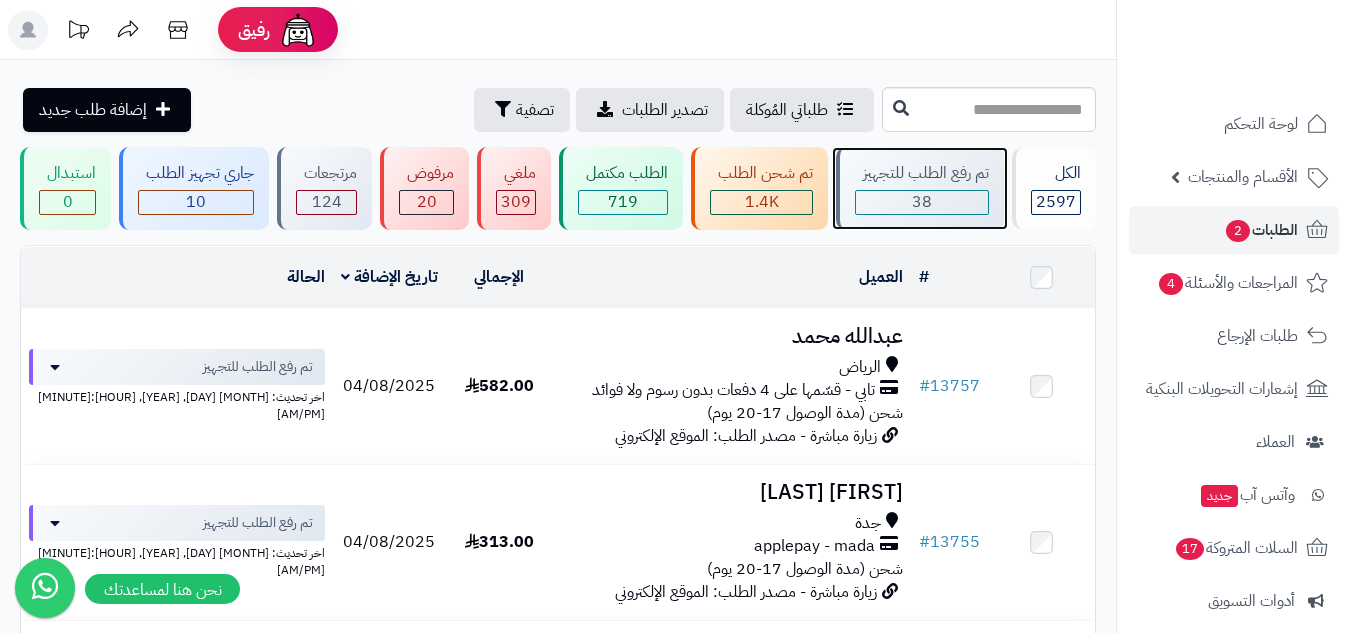 click on "38" at bounding box center (922, 202) 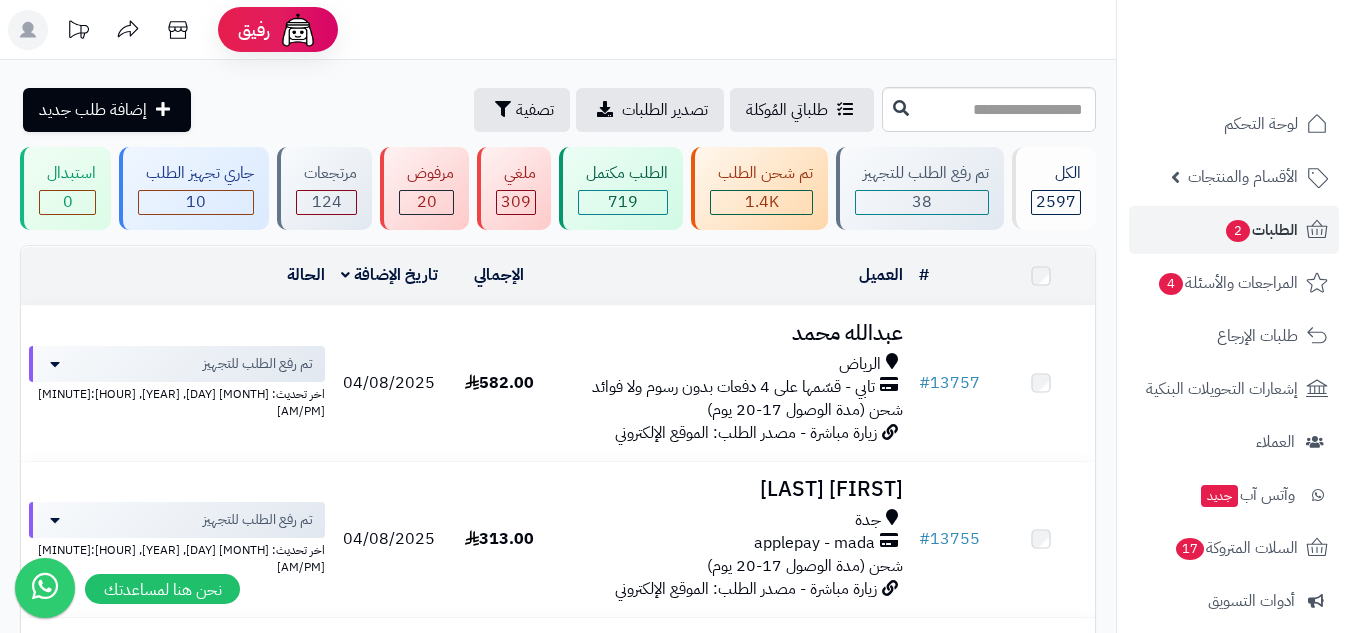 scroll, scrollTop: 0, scrollLeft: 0, axis: both 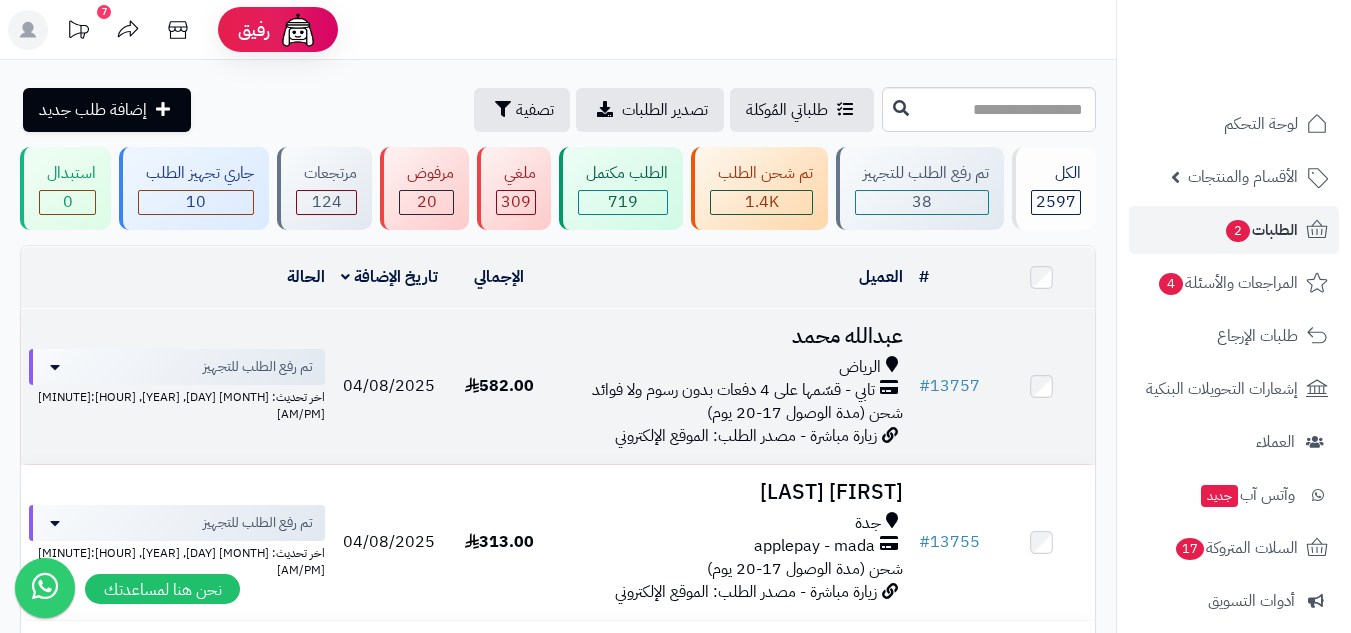 click on "الرياض" at bounding box center [732, 367] 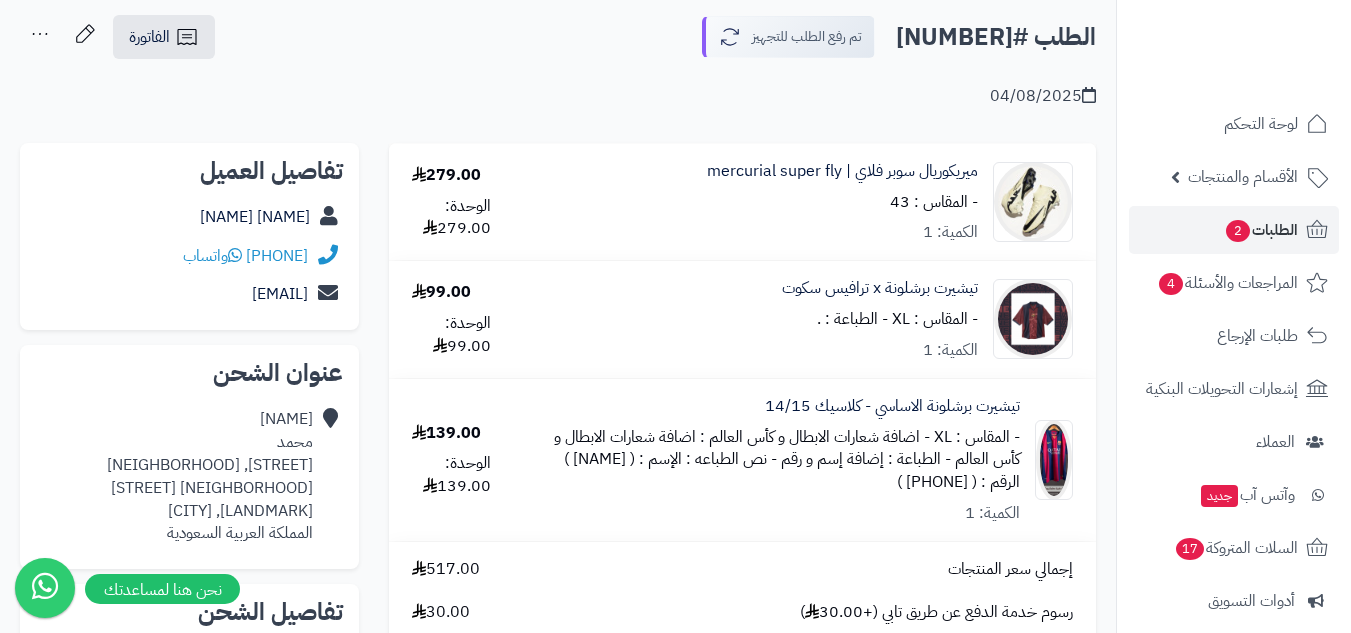 scroll, scrollTop: 167, scrollLeft: 0, axis: vertical 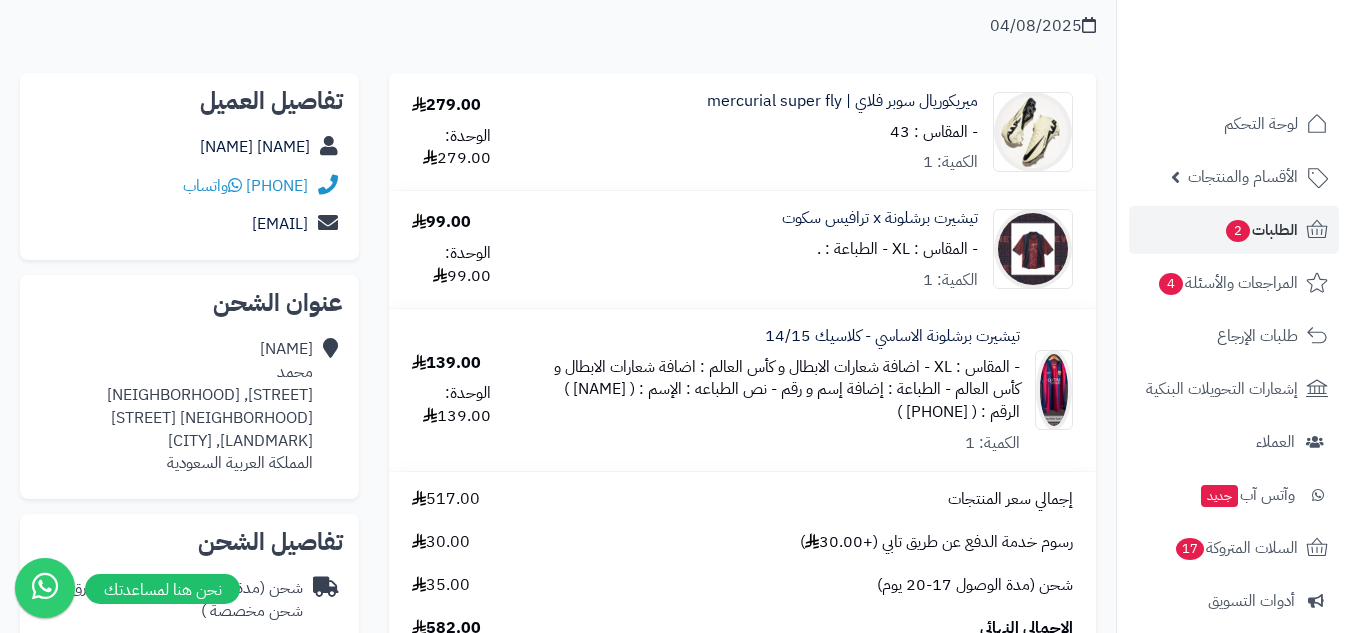click on "- نص الطباعه                                                            :  الإسم :  ( 3bdo )
الرقم :   (   10  )" at bounding box center (792, 400) 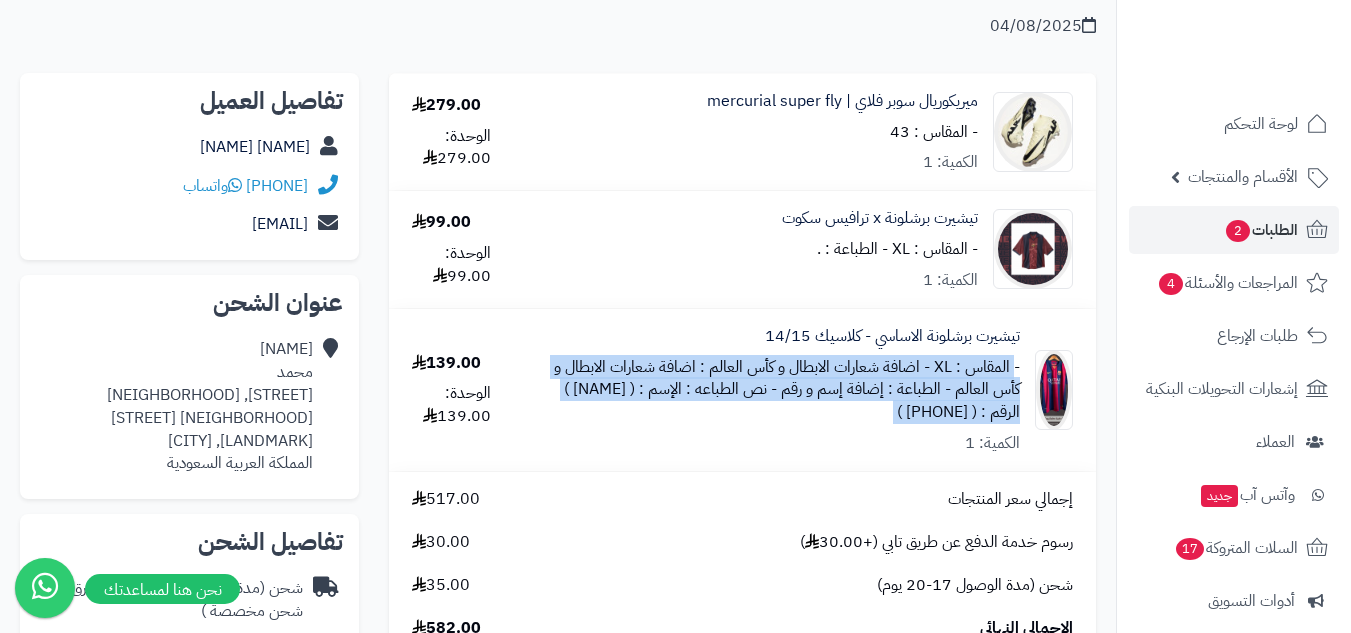 click on "- نص الطباعه                                                            :  الإسم :  ( 3bdo )
الرقم :   (   10  )" at bounding box center [792, 400] 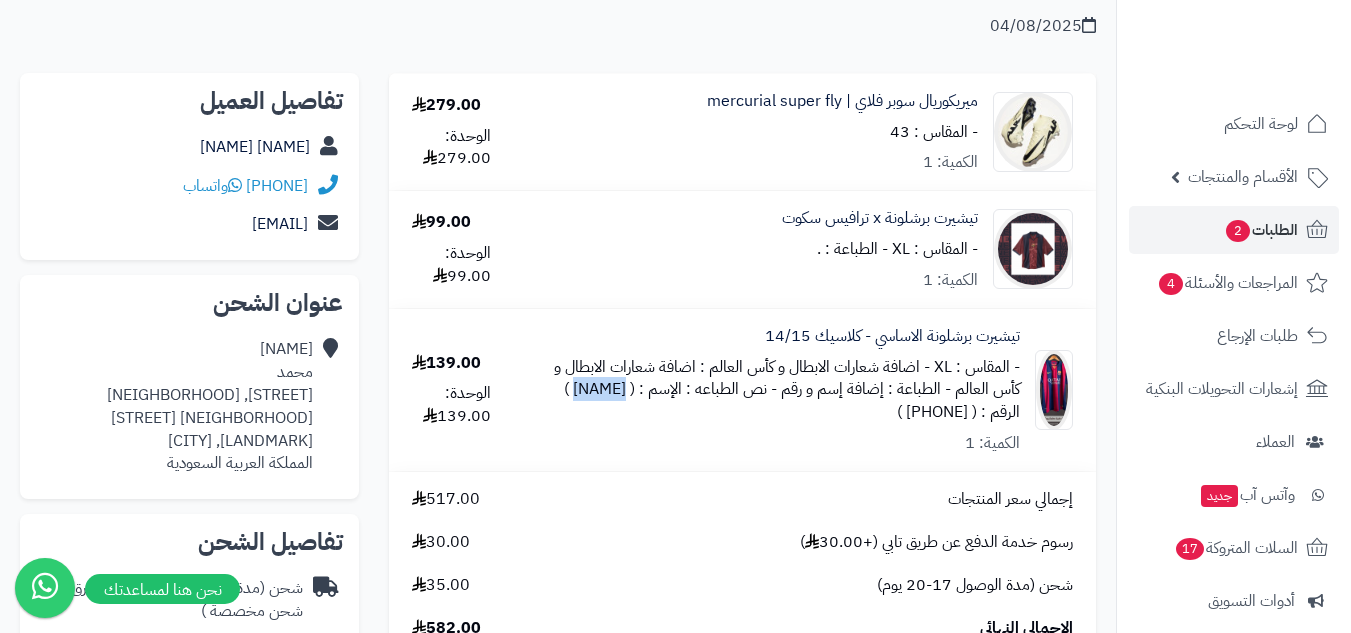 drag, startPoint x: 587, startPoint y: 387, endPoint x: 630, endPoint y: 388, distance: 43.011627 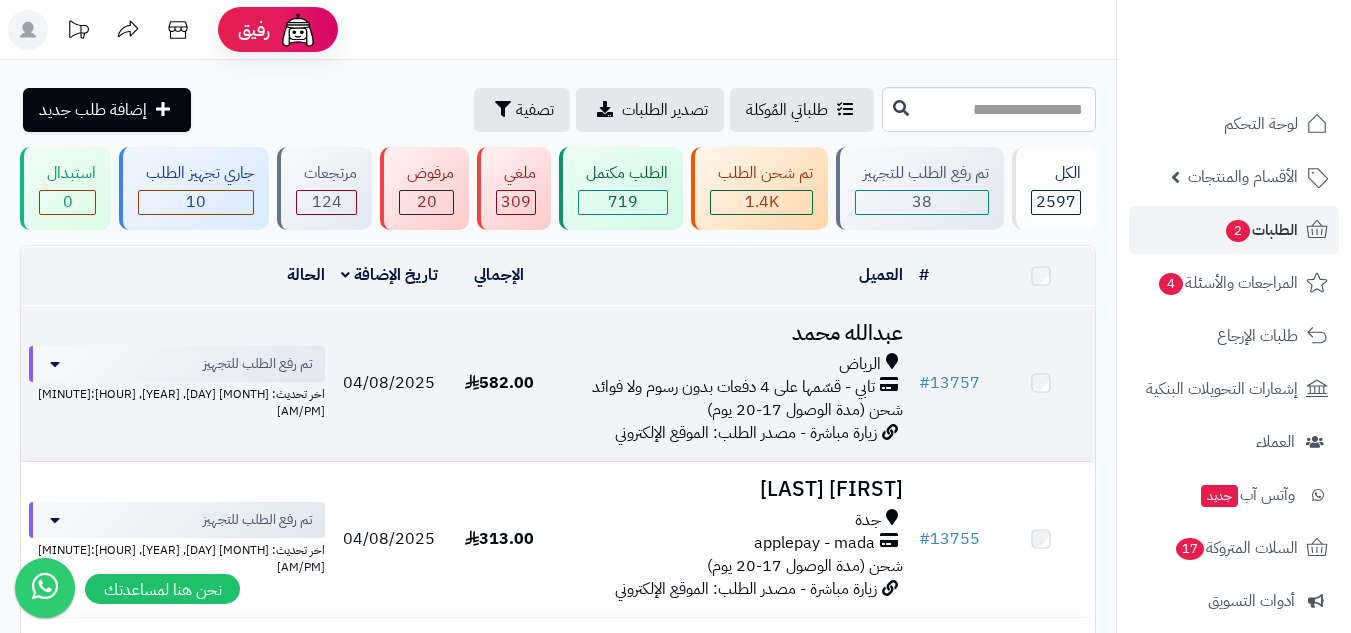 scroll, scrollTop: 0, scrollLeft: 0, axis: both 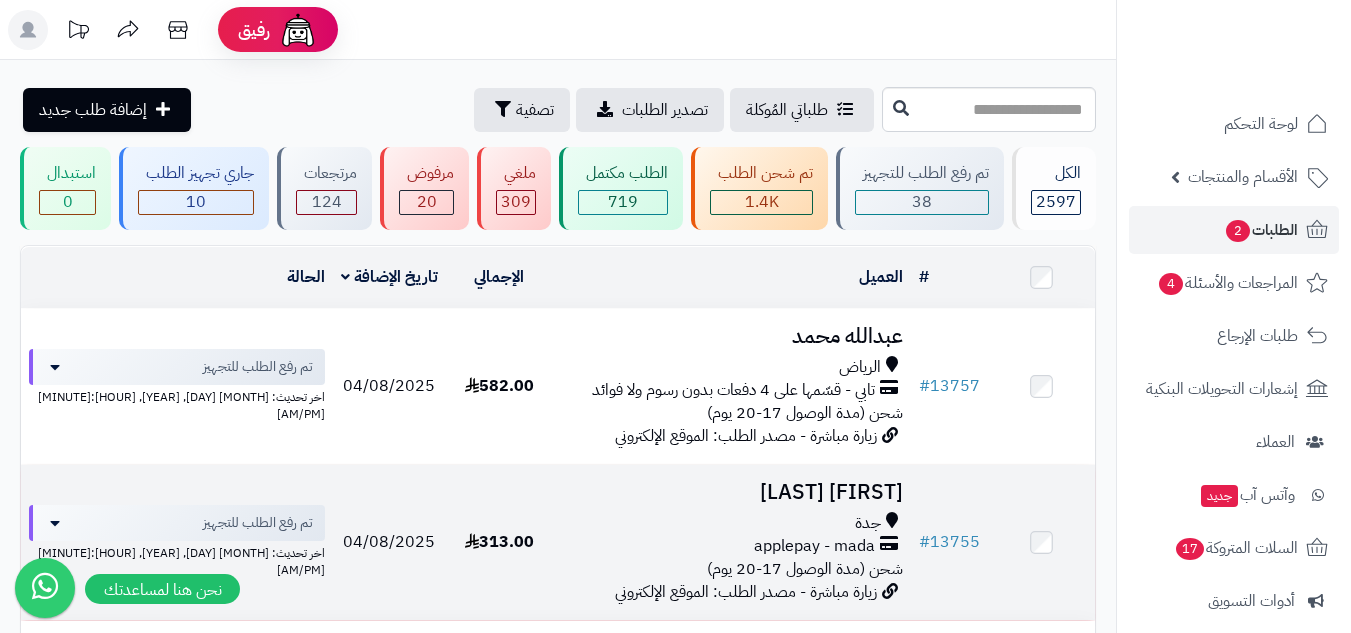 click on "جدة" at bounding box center [732, 523] 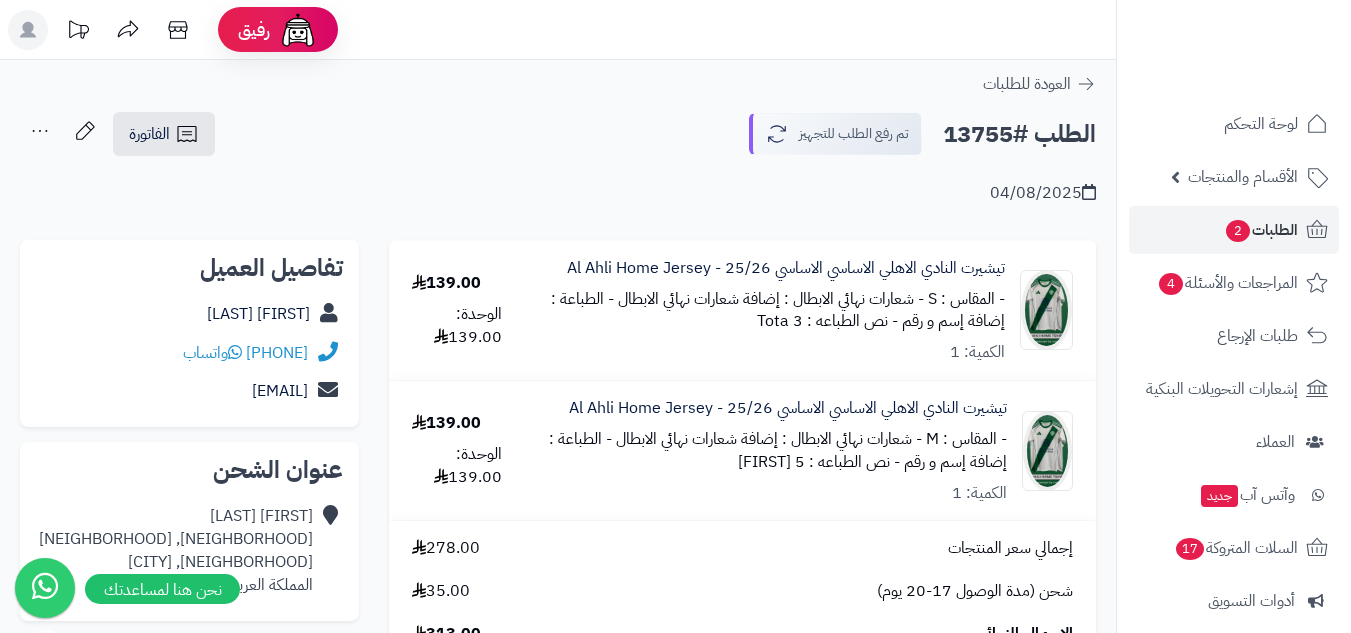 scroll, scrollTop: 0, scrollLeft: 0, axis: both 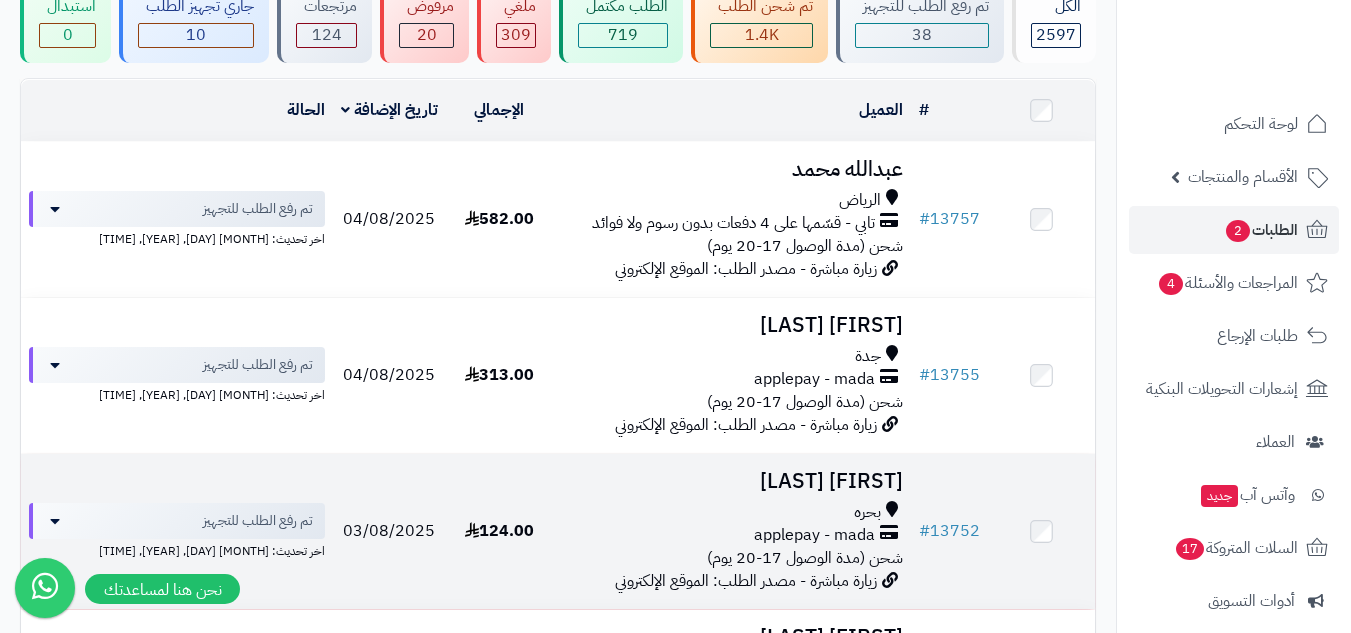 click on "عبدالله السبيعي
بحره
applepay - mada
شحن (مدة الوصول 17-20 يوم)
زيارة مباشرة       -
مصدر الطلب:
الموقع الإلكتروني" at bounding box center [732, 531] 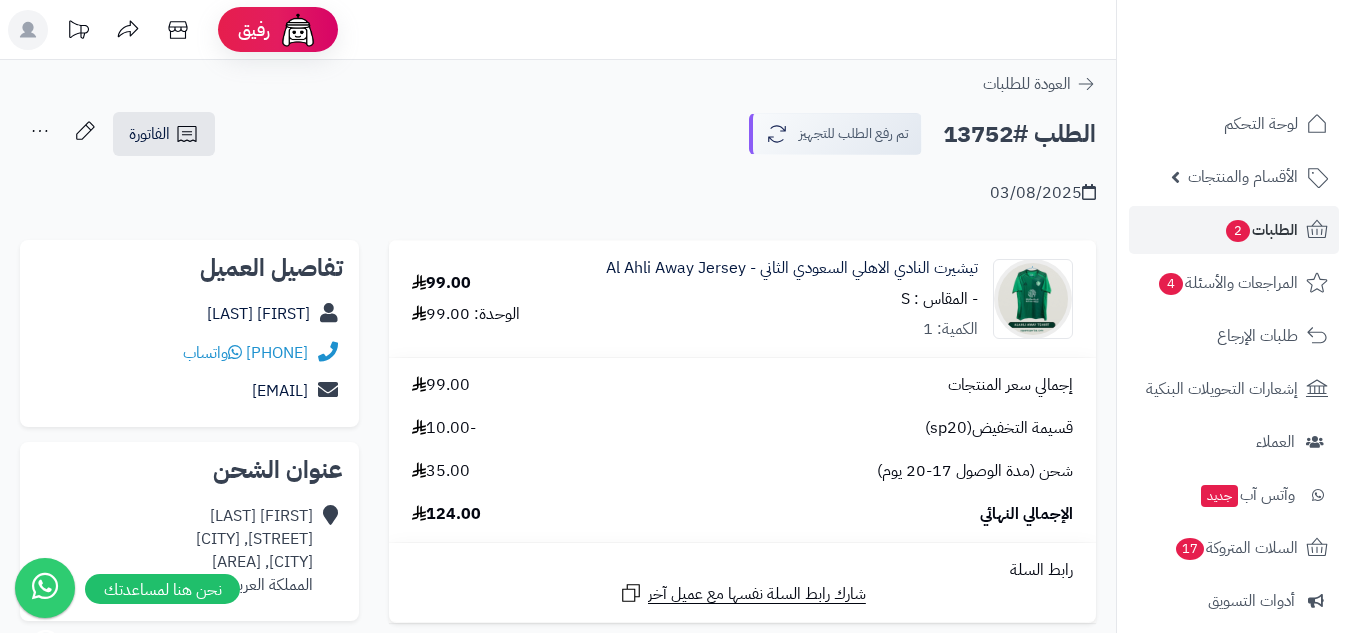 scroll, scrollTop: 0, scrollLeft: 0, axis: both 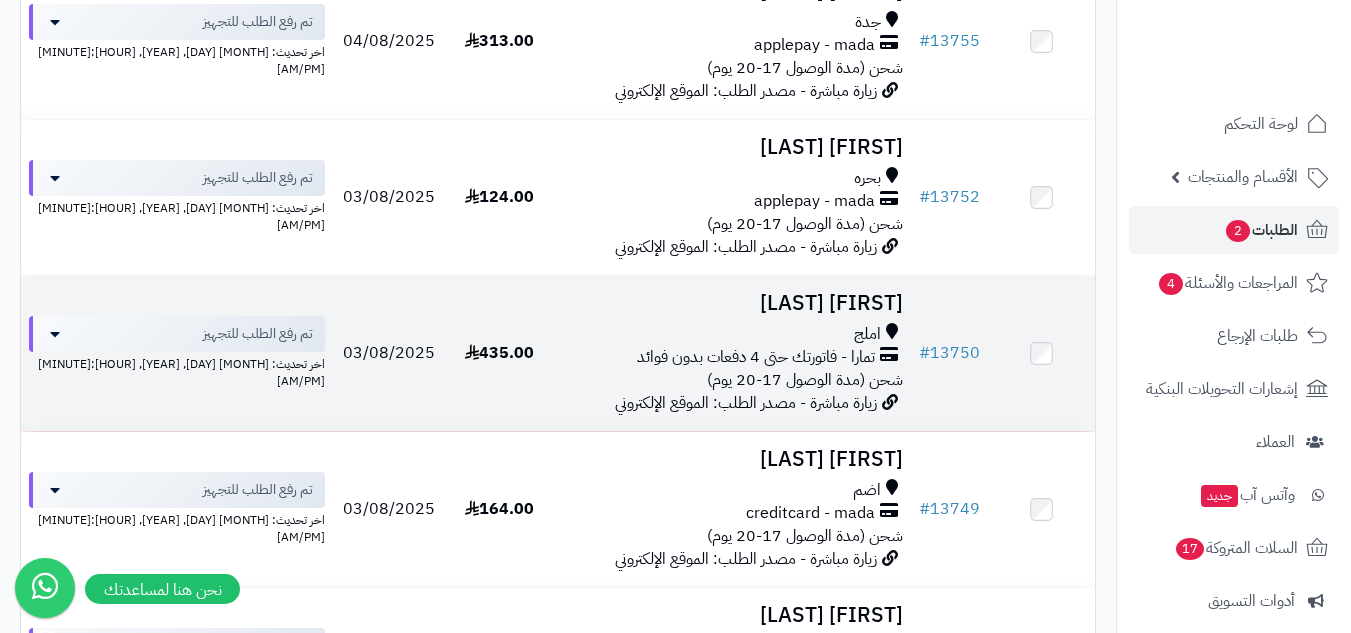 click on "تمارا - فاتورتك حتى 4 دفعات بدون فوائد" at bounding box center [732, 357] 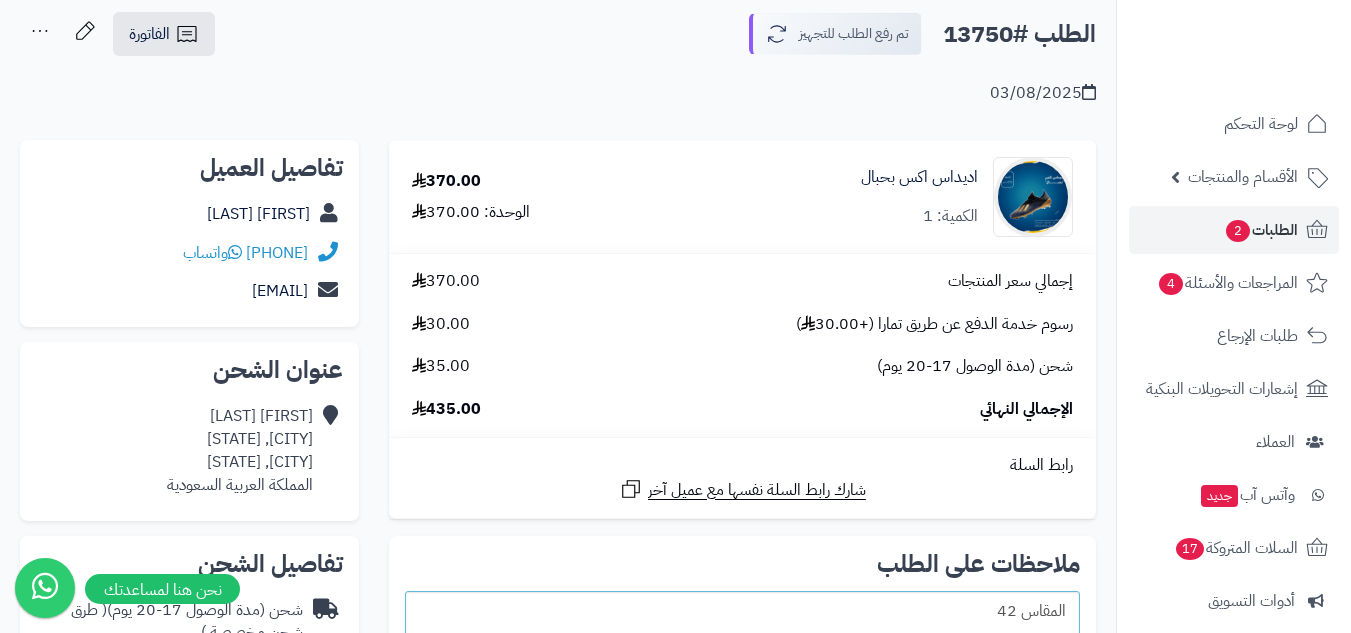 scroll, scrollTop: 0, scrollLeft: 0, axis: both 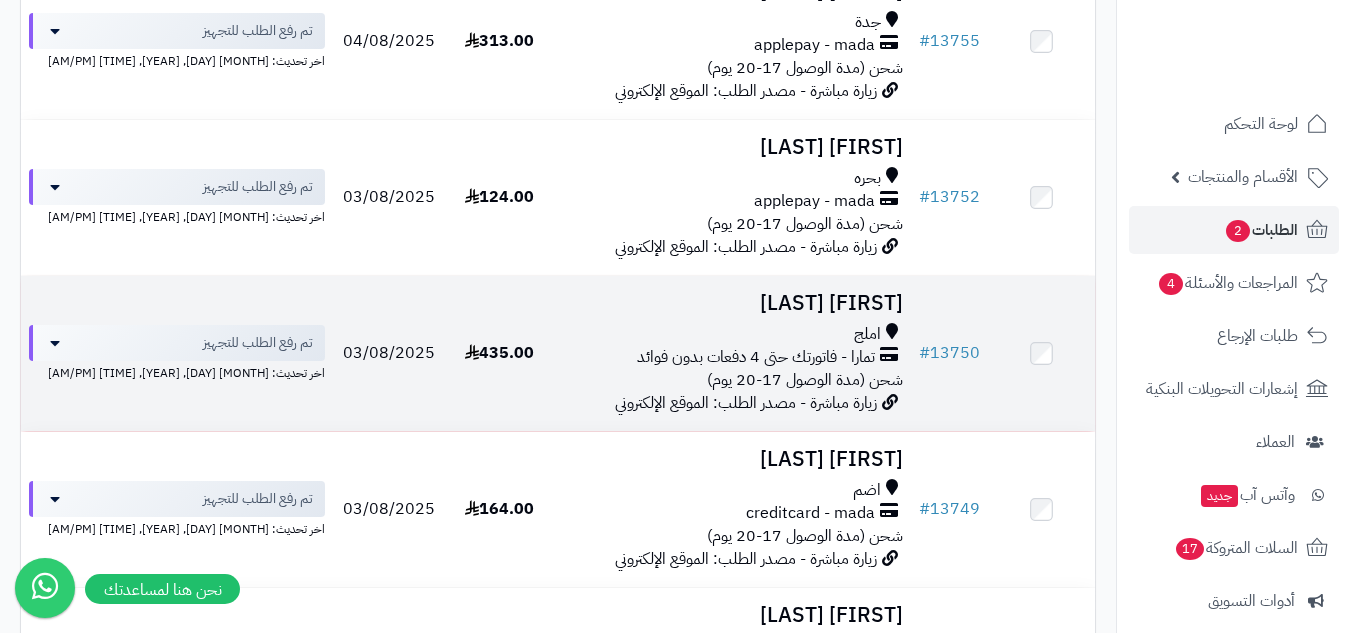 click on "تمارا - فاتورتك حتى 4 دفعات بدون فوائد" at bounding box center (732, 357) 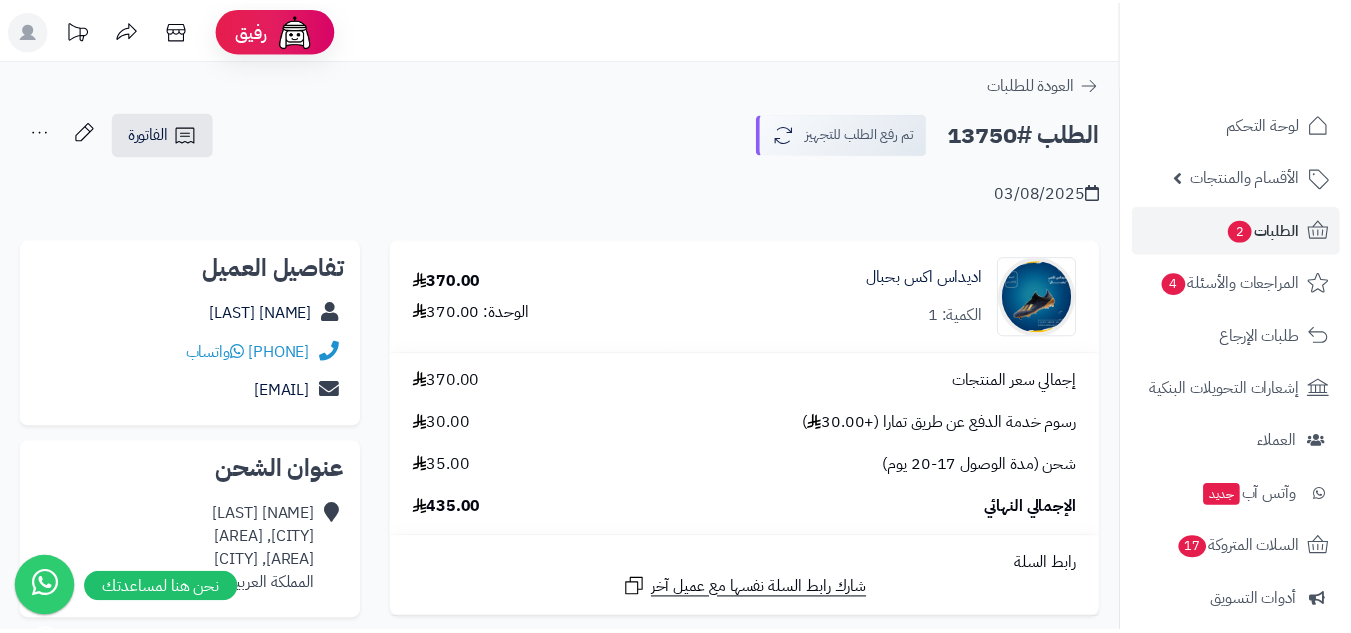 scroll, scrollTop: 0, scrollLeft: 0, axis: both 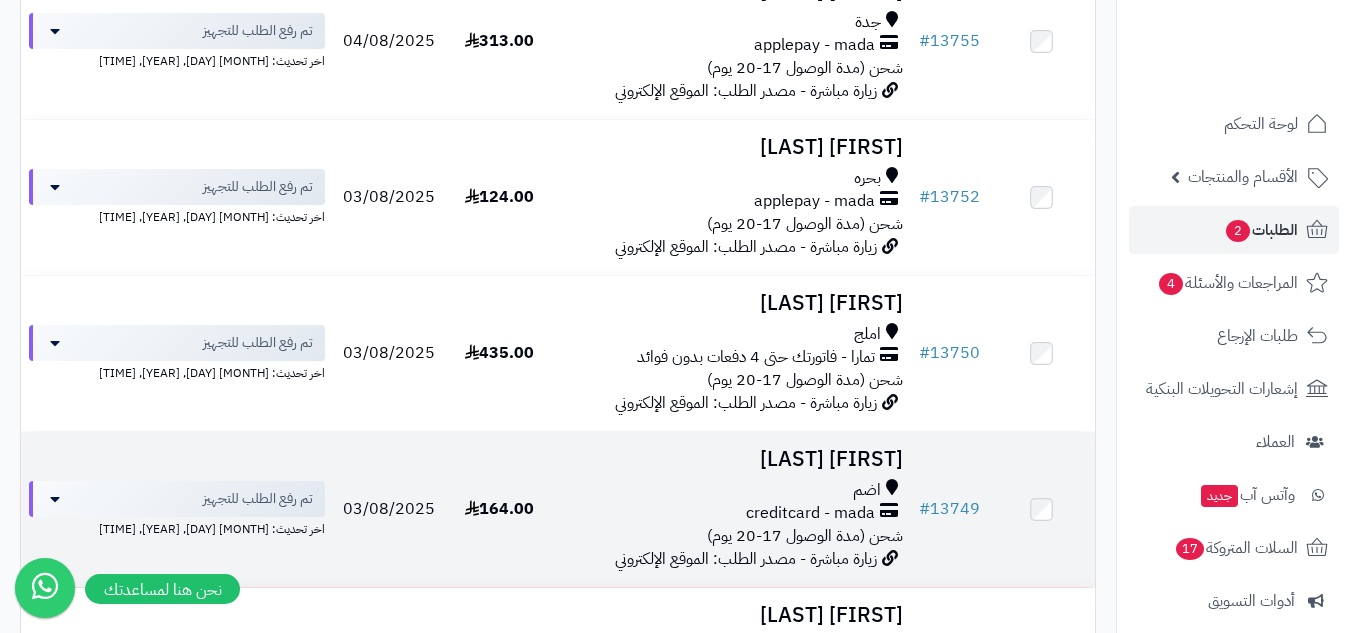 click on "creditcard - mada" at bounding box center (732, 513) 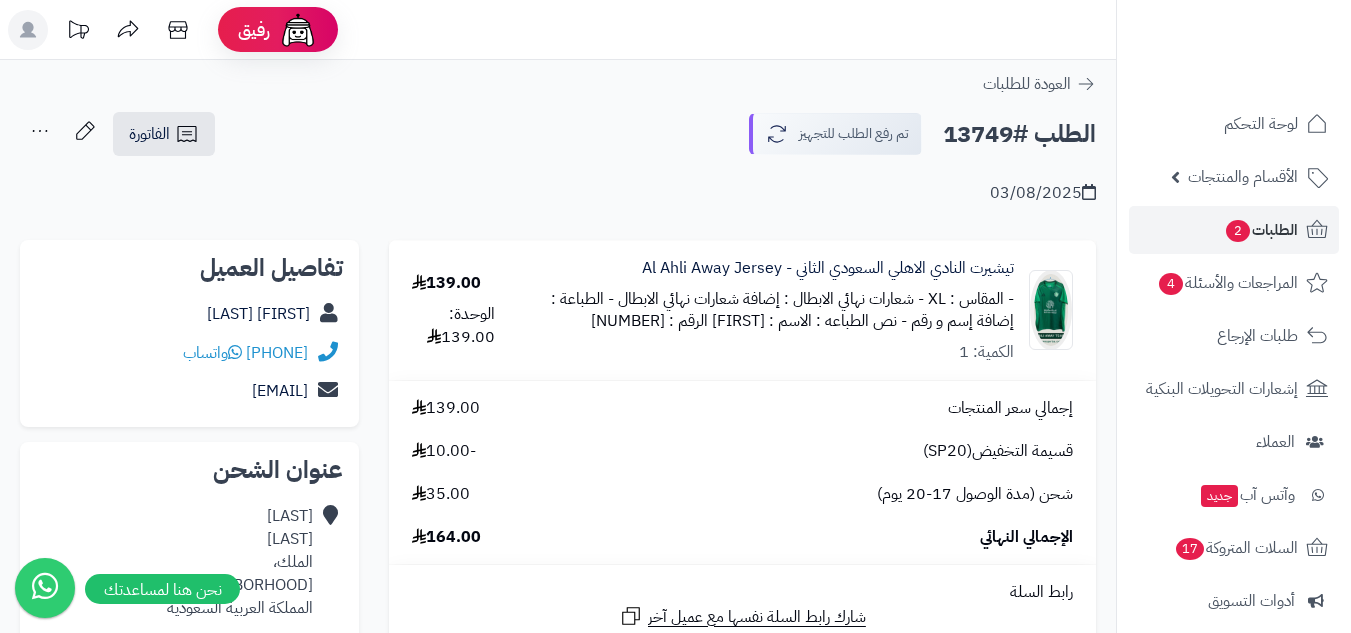 scroll, scrollTop: 0, scrollLeft: 0, axis: both 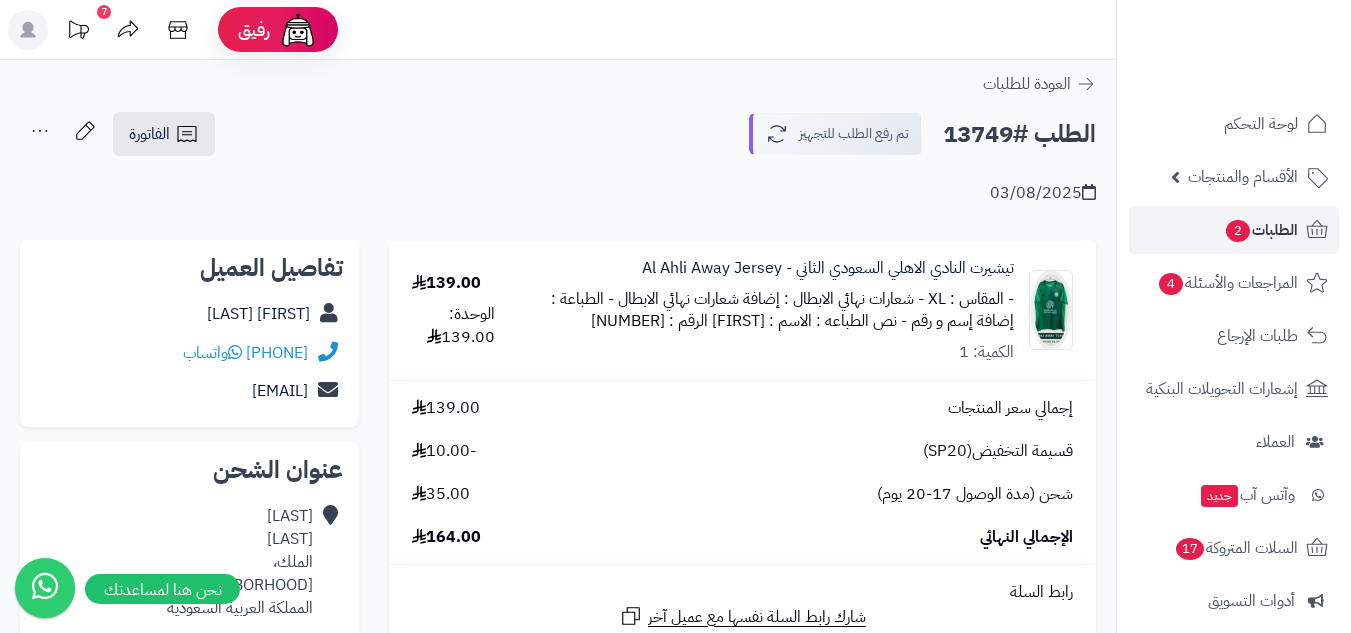 click on "- نص الطباعه                                                            : الاسم : jABiR   الرقم : 10" at bounding box center [749, 321] 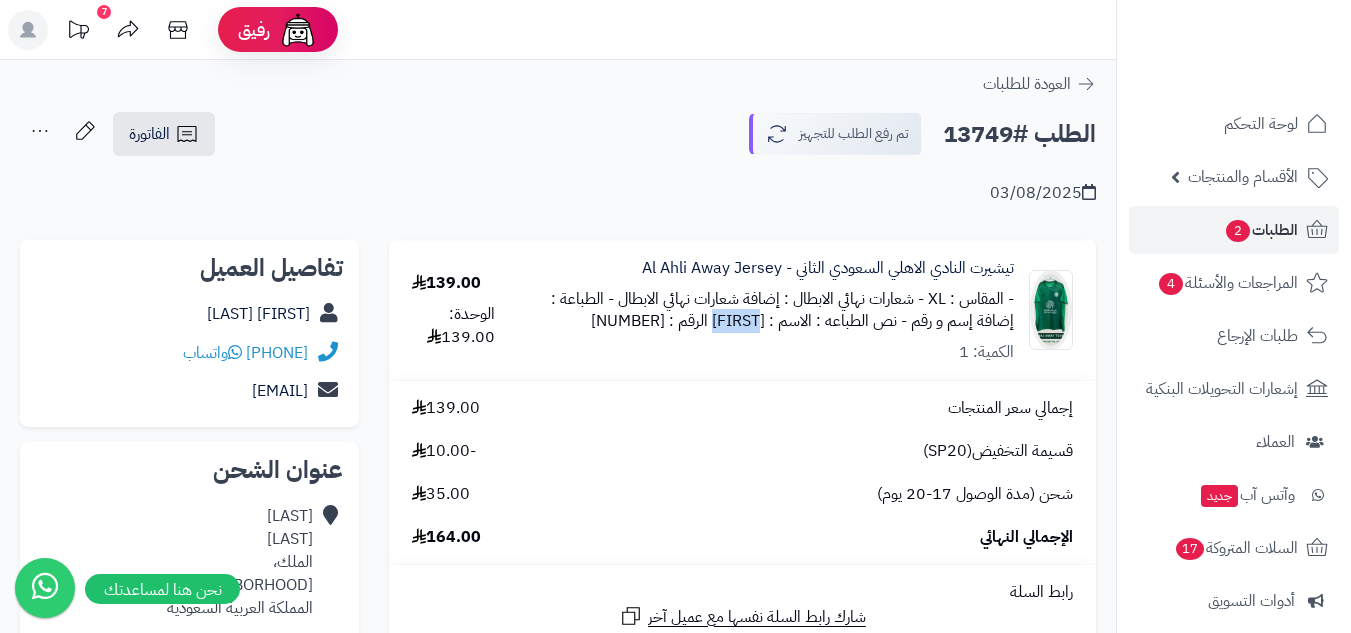 click on "- نص الطباعه                                                            : الاسم : jABiR   الرقم : 10" at bounding box center [749, 321] 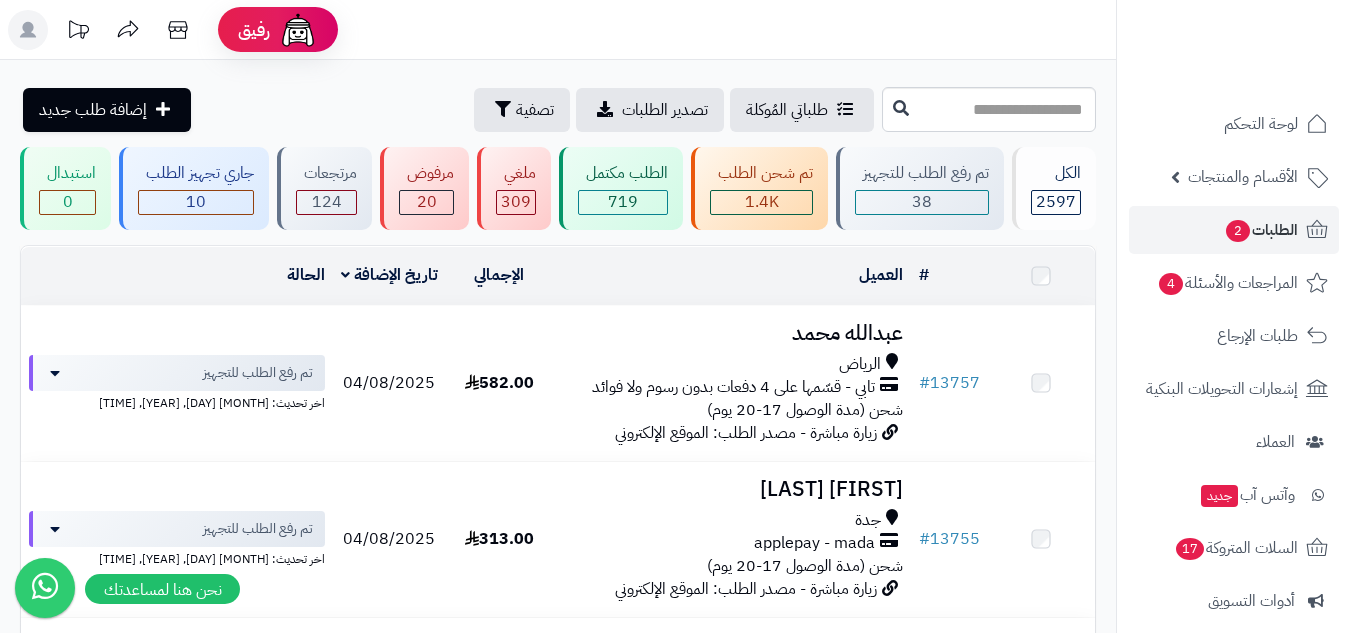 scroll, scrollTop: 501, scrollLeft: 0, axis: vertical 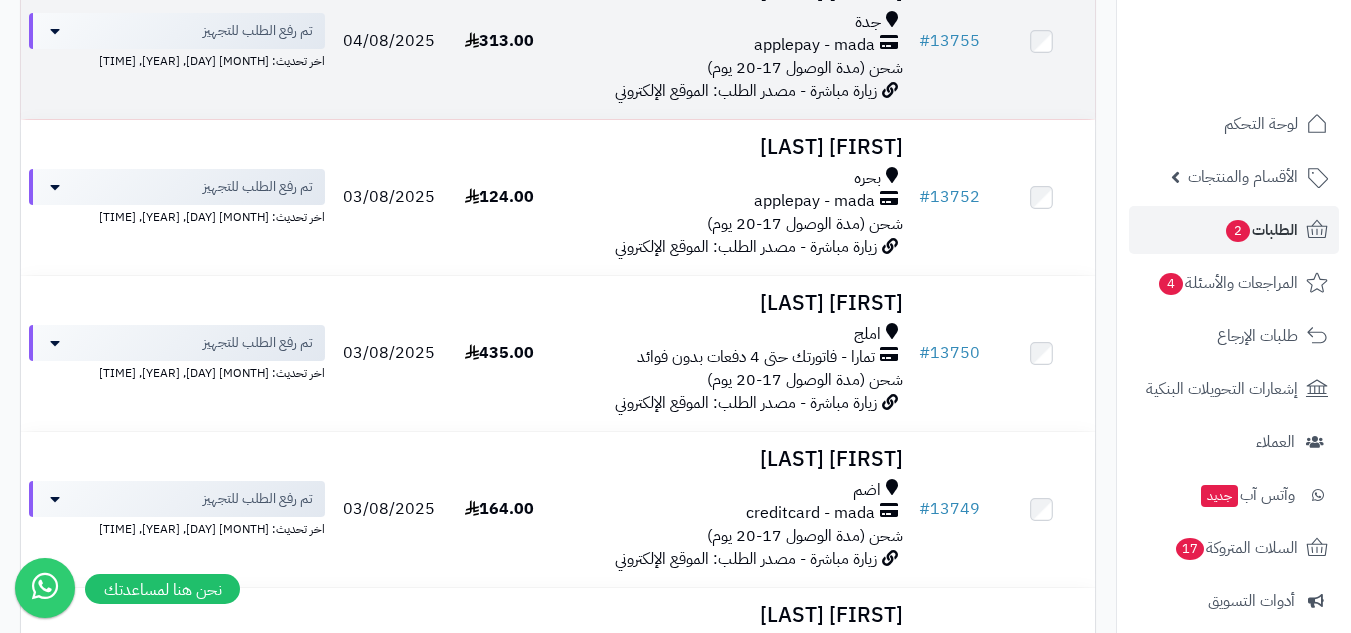 click on "جدة
applepay - mada
شحن (مدة الوصول 17-20 يوم)" at bounding box center (732, 45) 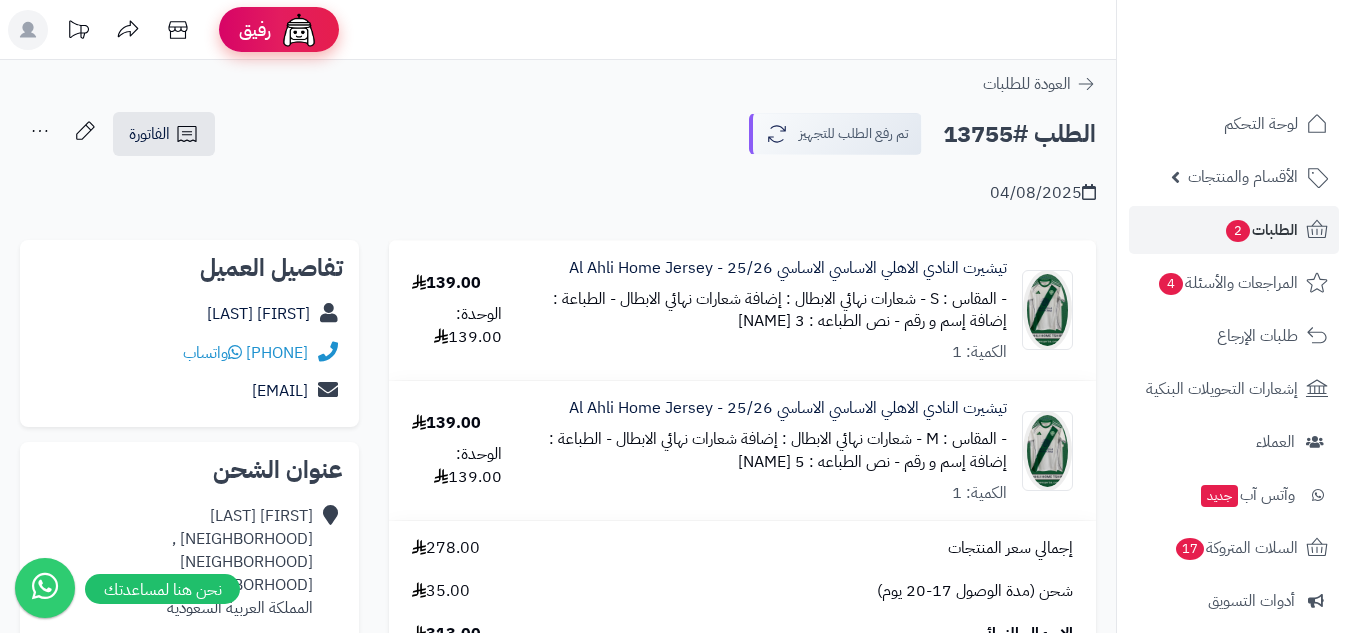 scroll, scrollTop: 0, scrollLeft: 0, axis: both 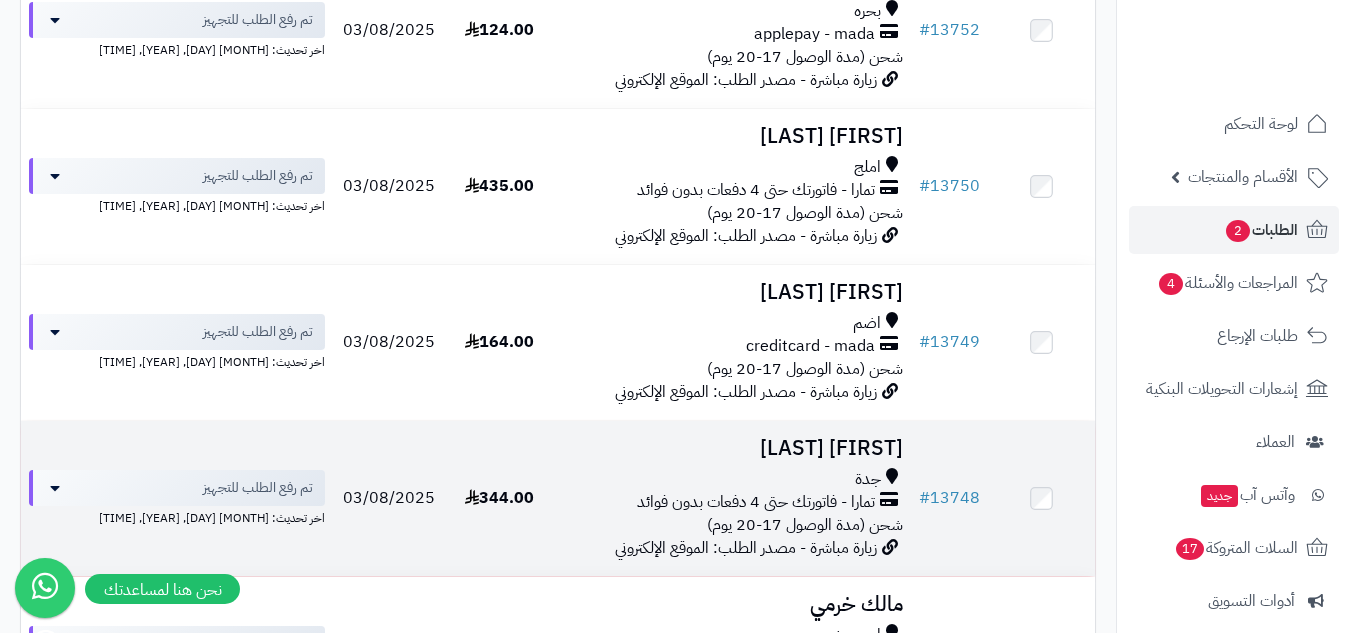 click on "جدة" at bounding box center [732, 479] 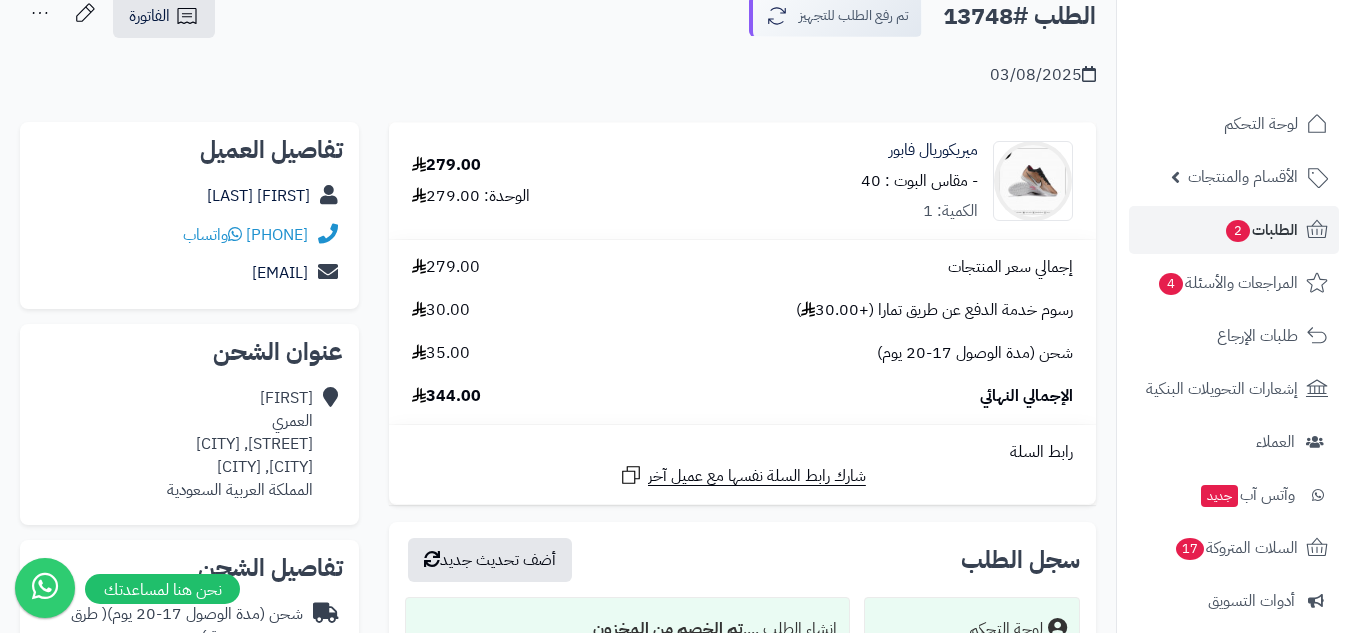 scroll, scrollTop: 167, scrollLeft: 0, axis: vertical 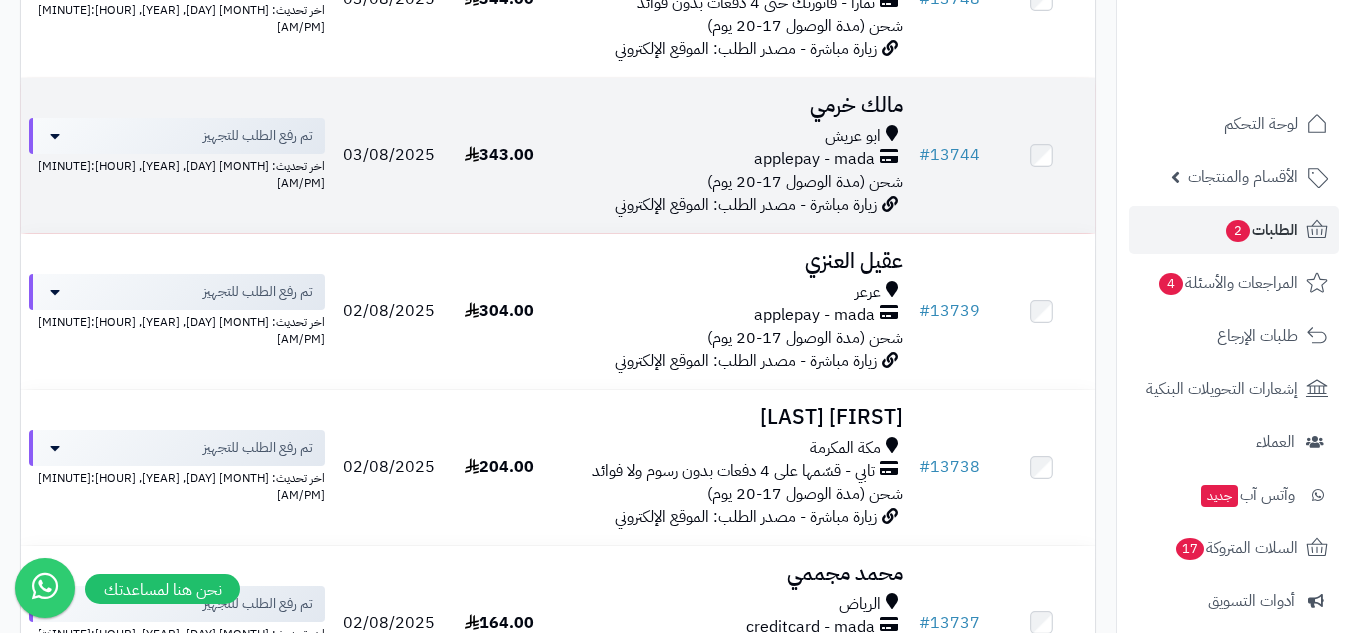 click on "ابو عريش
applepay - mada
شحن (مدة الوصول 17-20 يوم)" at bounding box center [732, 159] 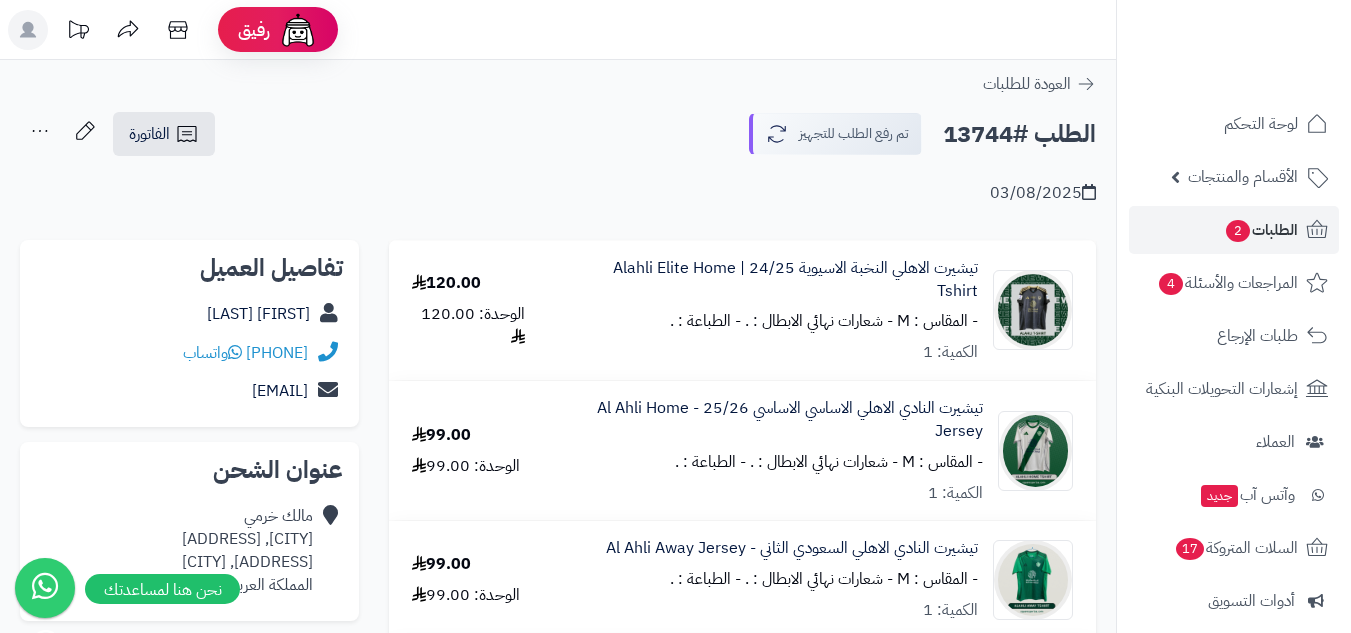 scroll, scrollTop: 167, scrollLeft: 0, axis: vertical 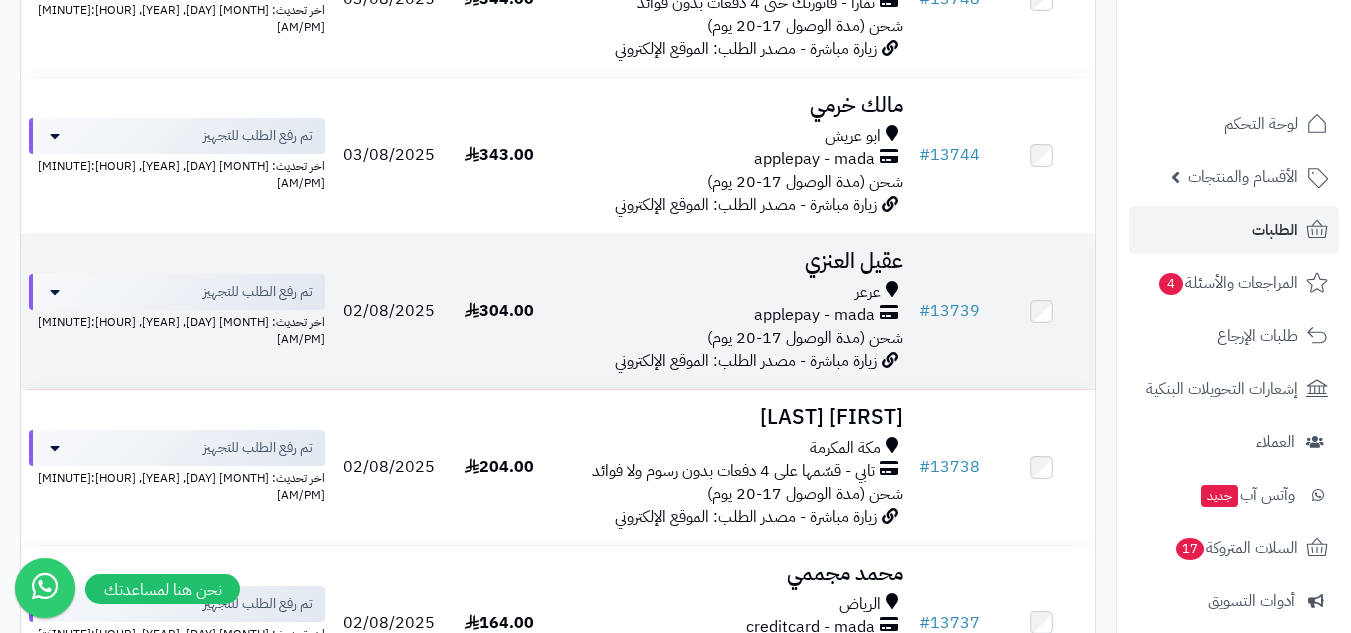 click on "applepay - mada" at bounding box center (732, 315) 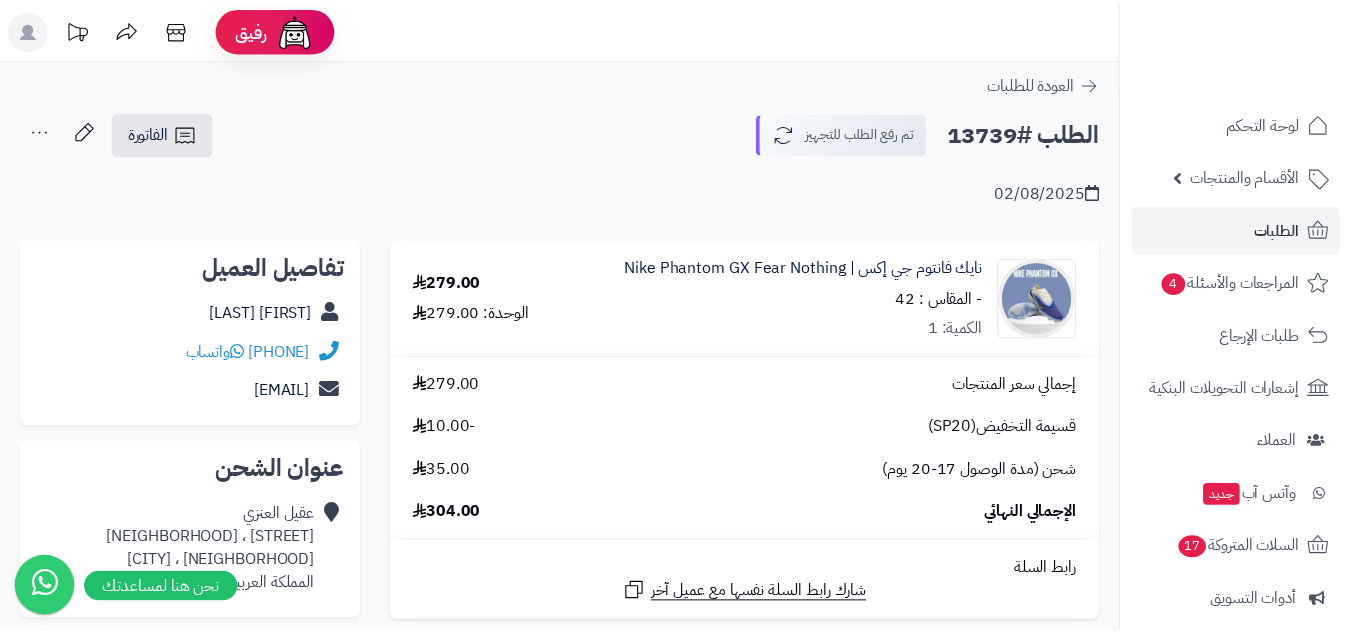 scroll, scrollTop: 0, scrollLeft: 0, axis: both 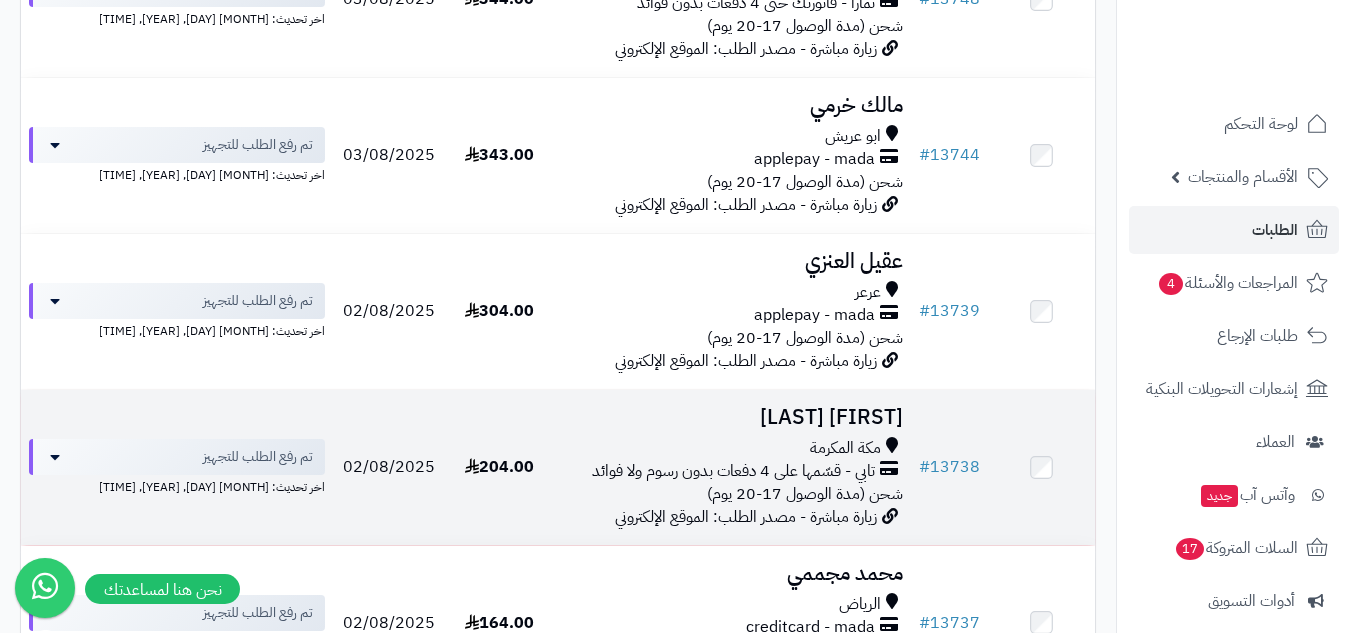 click on "مكة المكرمة
تابي - قسّمها على 4 دفعات بدون رسوم ولا فوائد
شحن (مدة الوصول 17-20 يوم)" at bounding box center [732, 471] 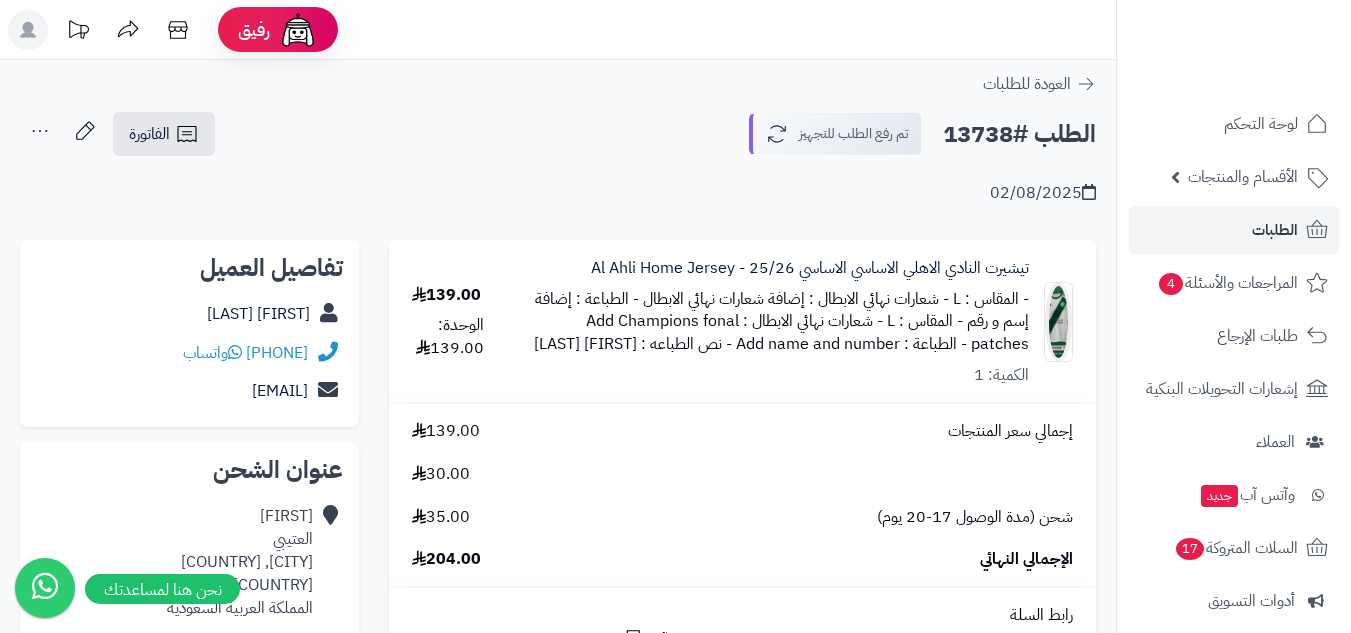 scroll, scrollTop: 0, scrollLeft: 0, axis: both 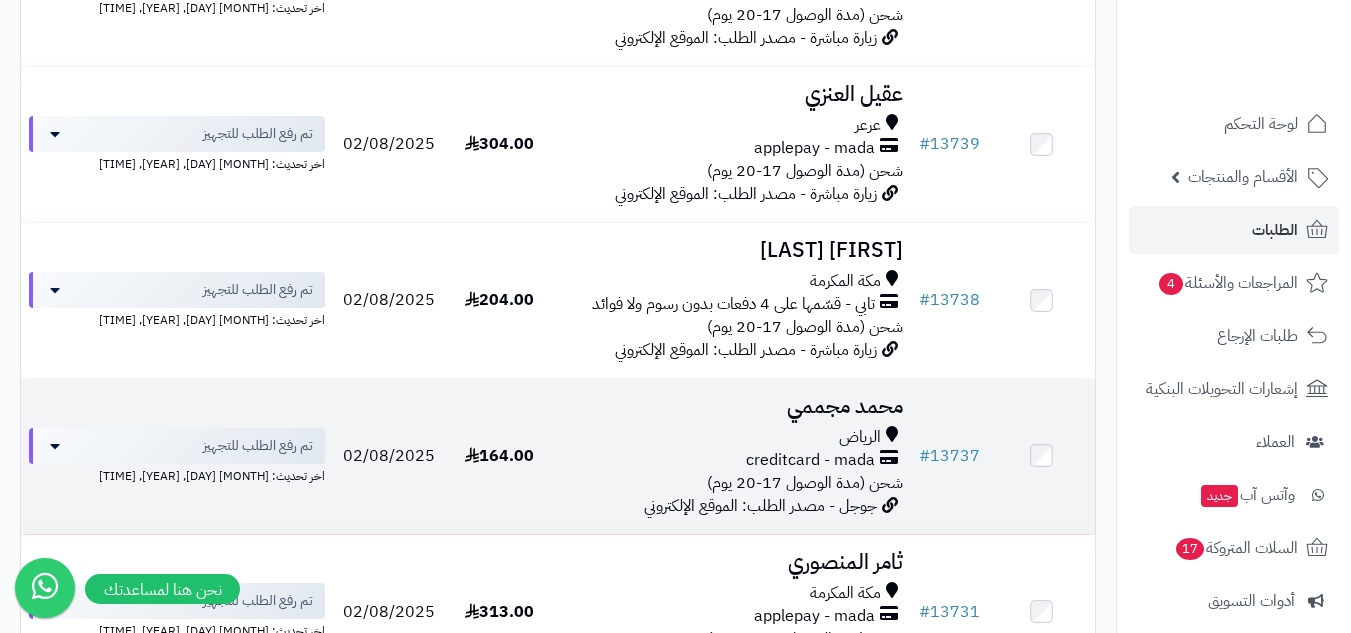 click on "الرياض" at bounding box center (732, 437) 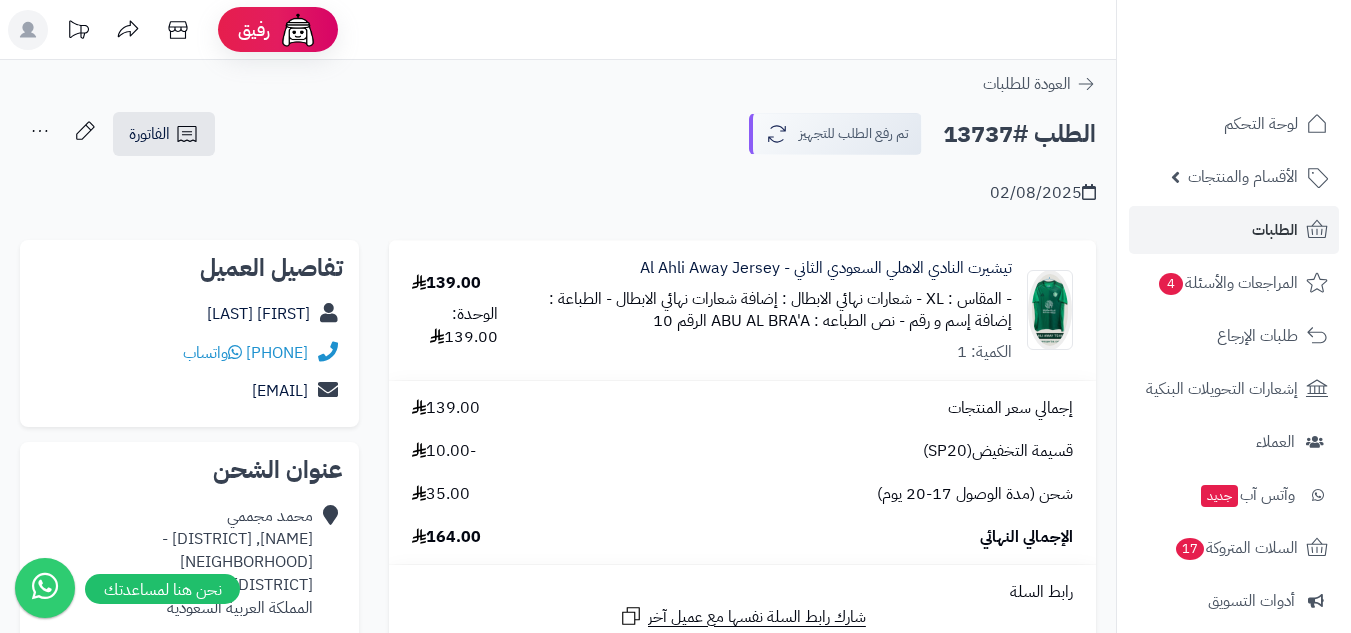 scroll, scrollTop: 0, scrollLeft: 0, axis: both 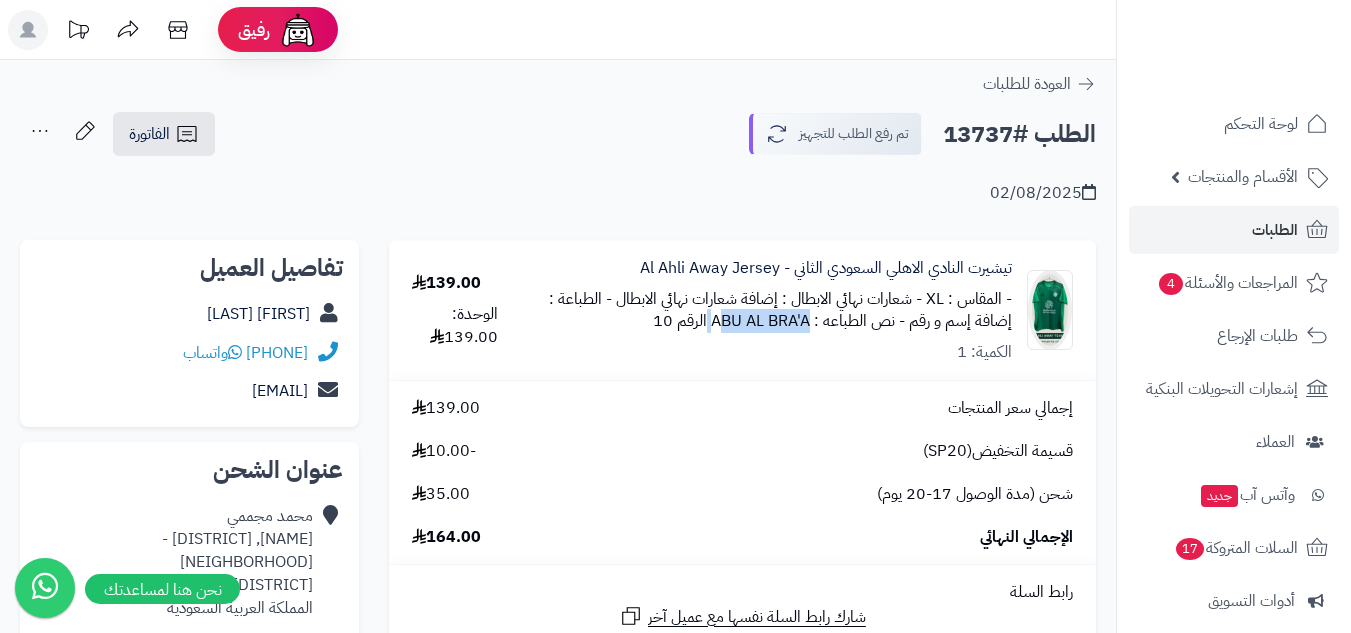drag, startPoint x: 711, startPoint y: 321, endPoint x: 808, endPoint y: 310, distance: 97.62172 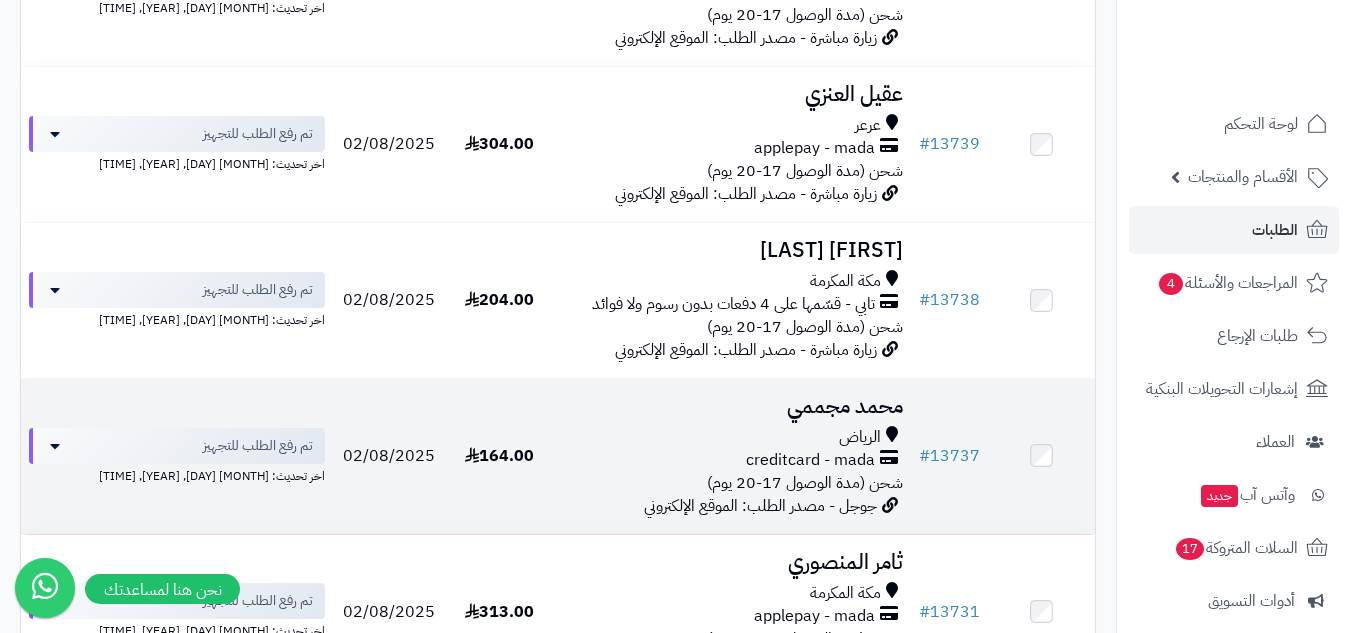scroll, scrollTop: 1501, scrollLeft: 0, axis: vertical 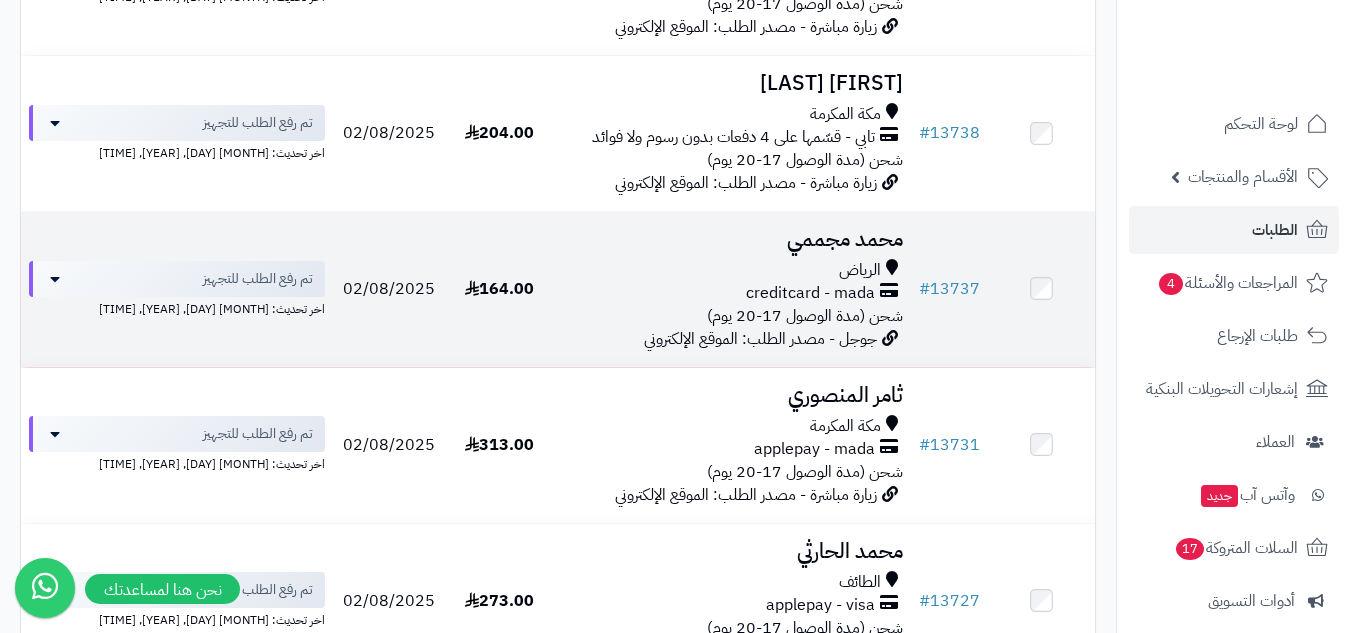 click on "ثامر المنصوري
مكة المكرمة
applepay - mada
شحن (مدة الوصول 17-20 يوم)
زيارة مباشرة       -
مصدر الطلب:
الموقع الإلكتروني" at bounding box center [732, 445] 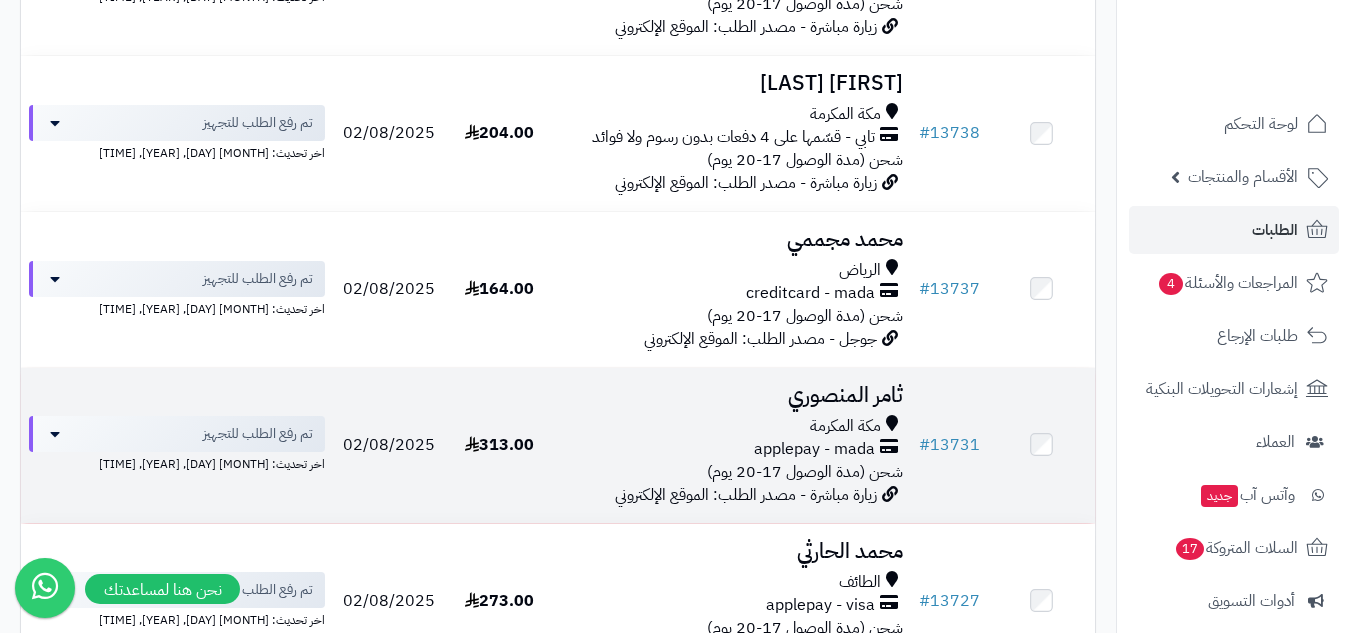 click on "ثامر المنصوري
مكة المكرمة
applepay - mada
شحن (مدة الوصول 17-20 يوم)
زيارة مباشرة       -
مصدر الطلب:
الموقع الإلكتروني" at bounding box center (732, 445) 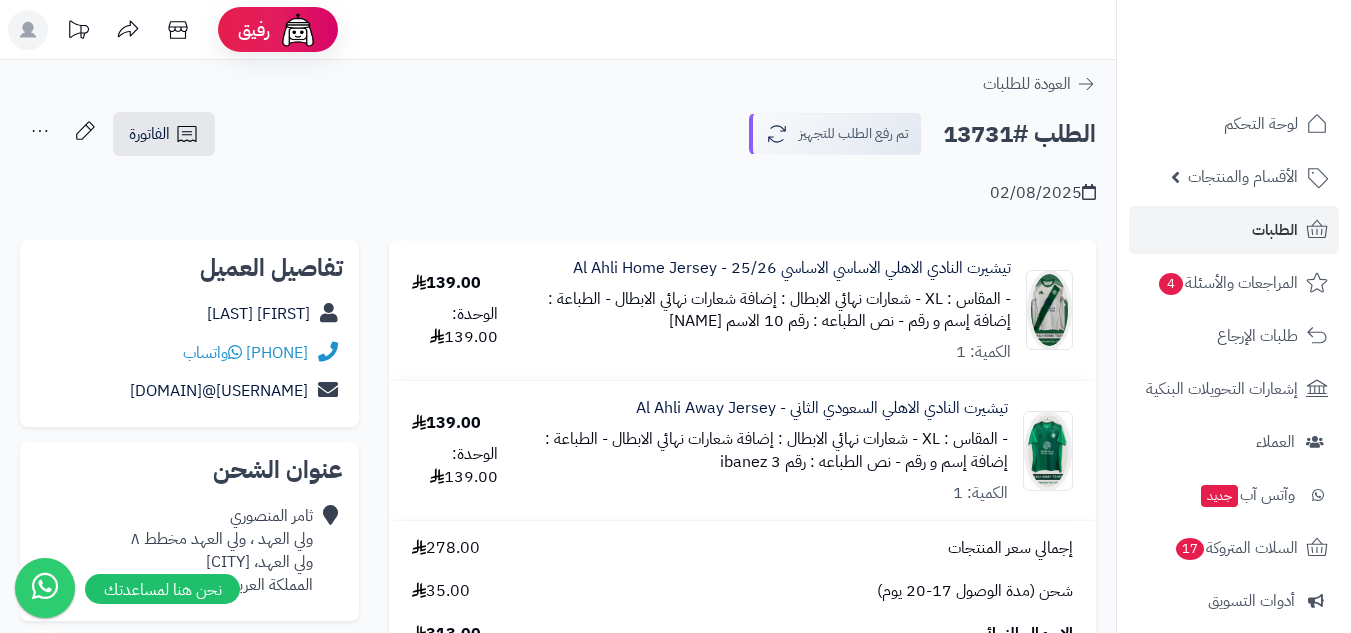 scroll, scrollTop: 0, scrollLeft: 0, axis: both 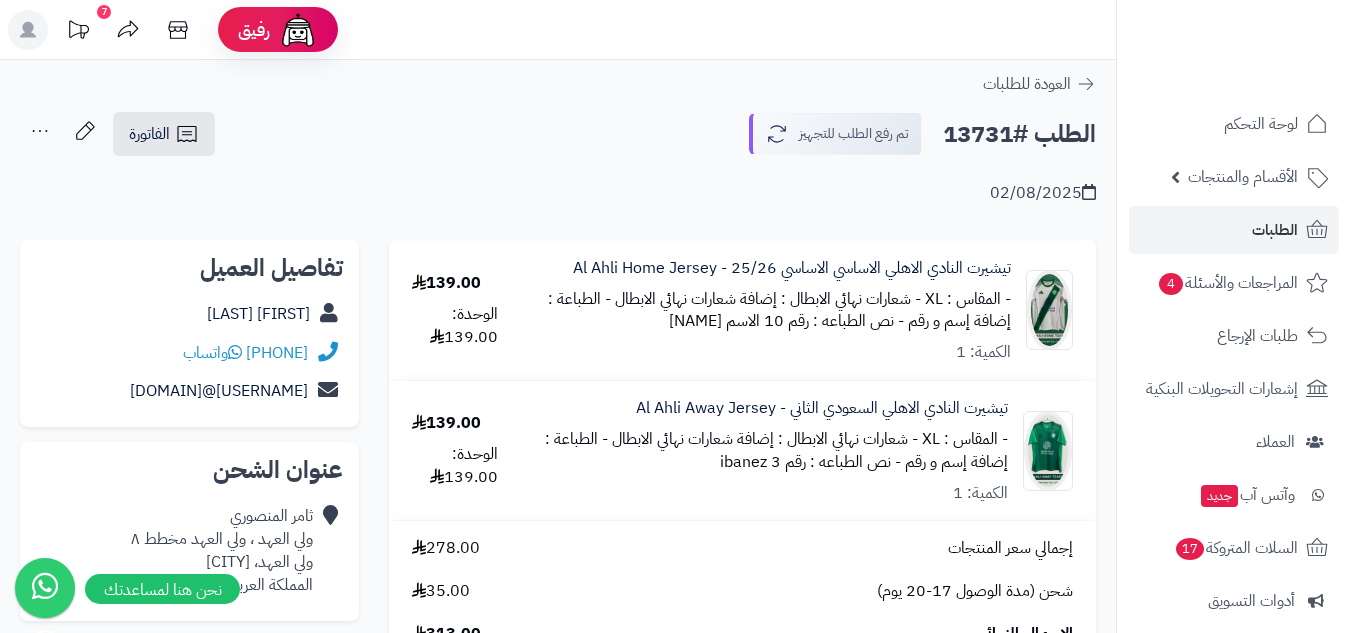 drag, startPoint x: 656, startPoint y: 325, endPoint x: 726, endPoint y: 325, distance: 70 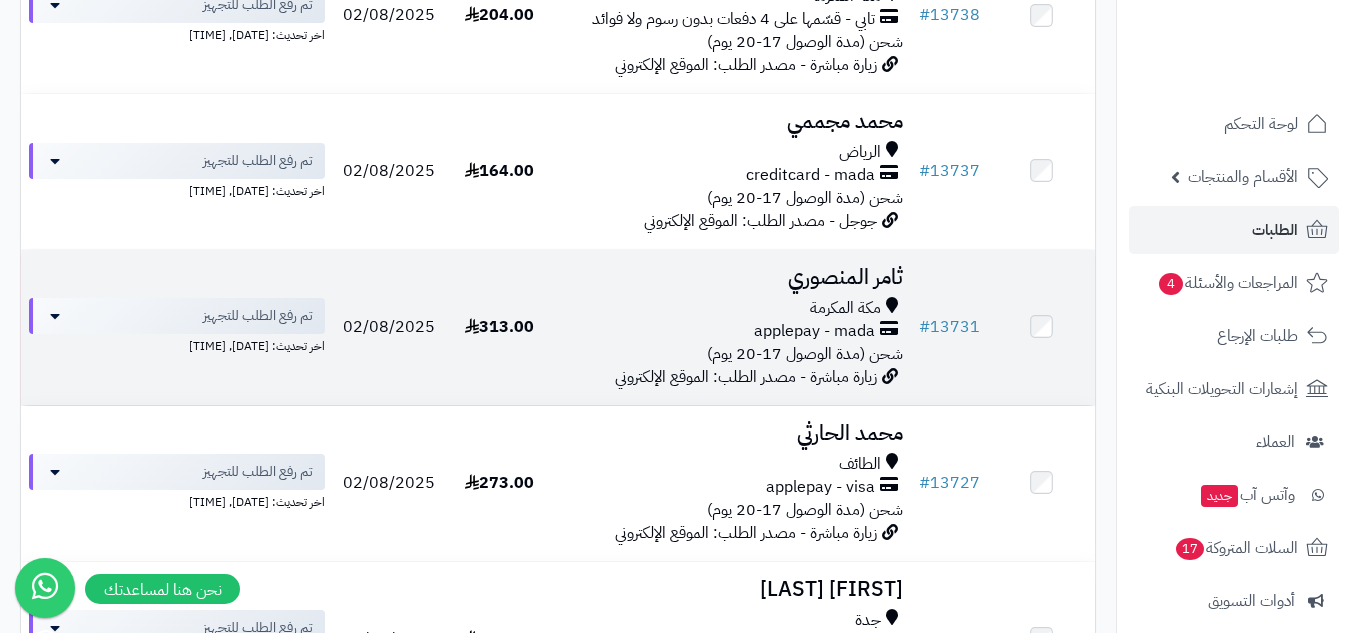 scroll, scrollTop: 1668, scrollLeft: 0, axis: vertical 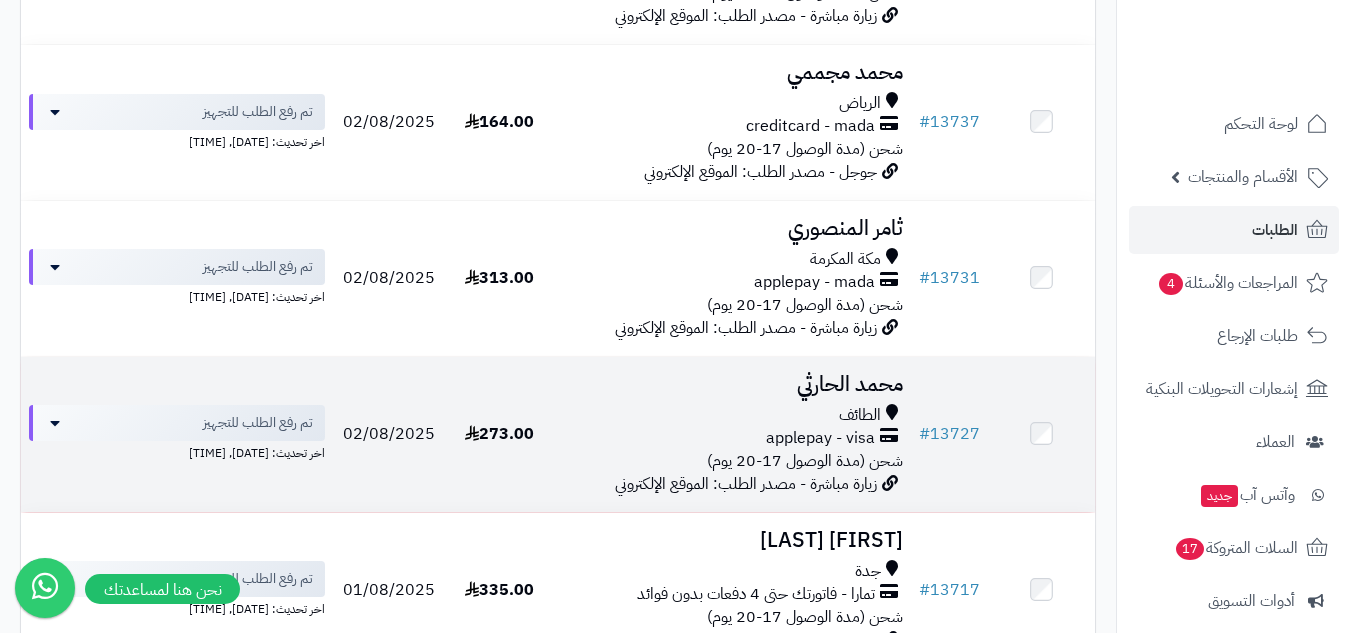 click on "applepay - visa" at bounding box center (732, 438) 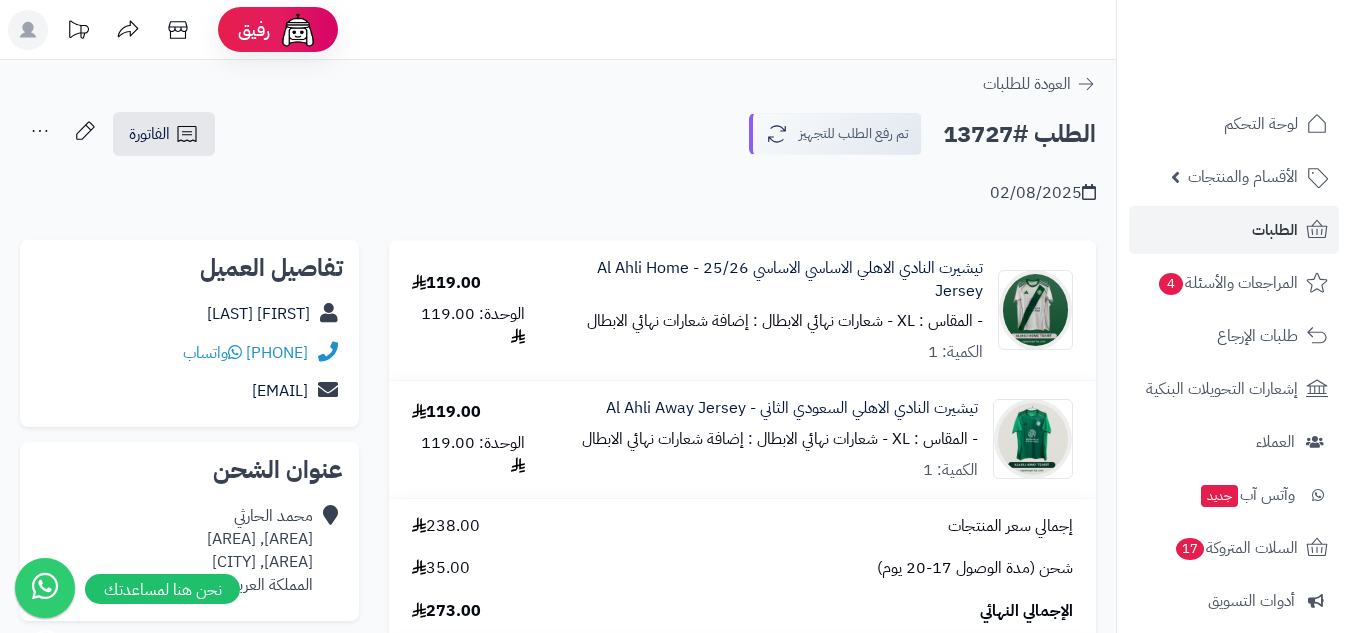 scroll, scrollTop: 0, scrollLeft: 0, axis: both 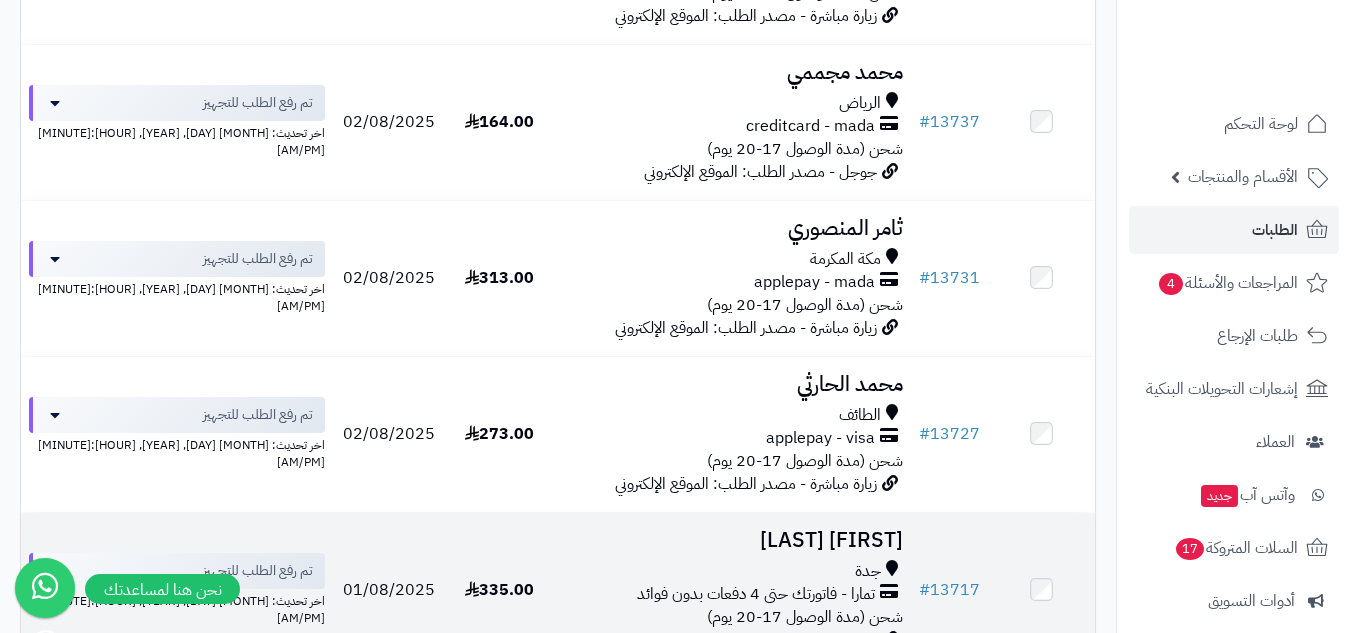 click on "[FIRST]  [LAST]" at bounding box center (732, 540) 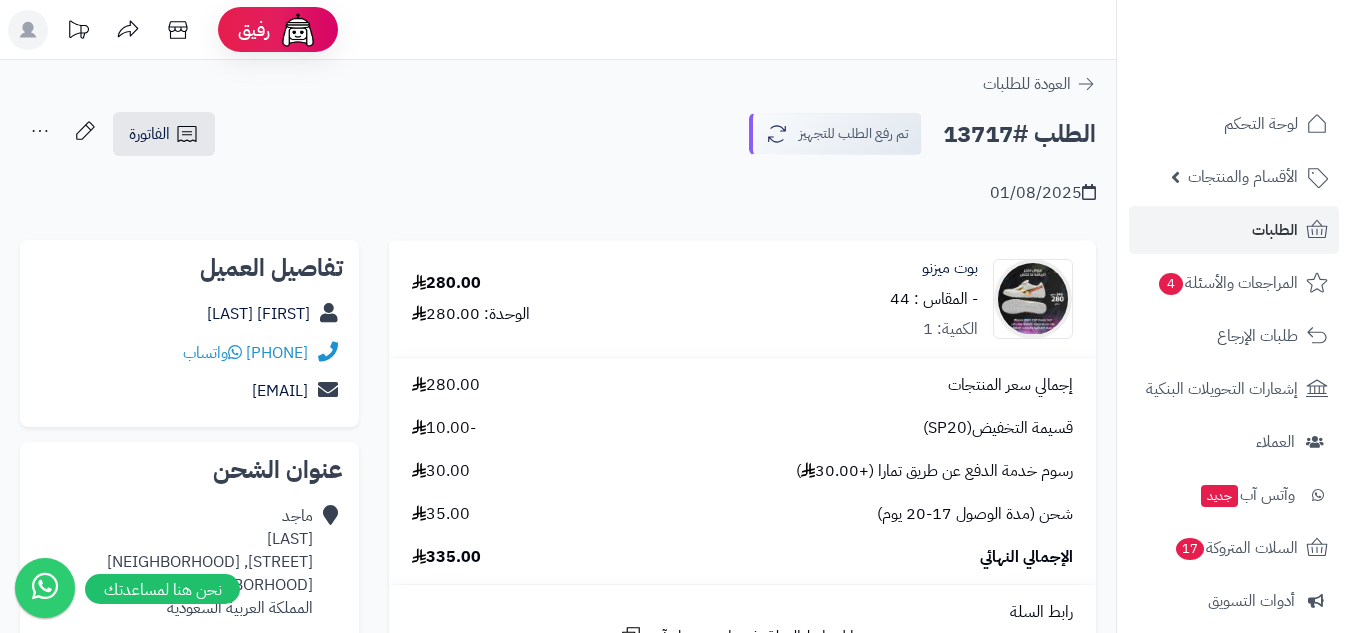 scroll, scrollTop: 0, scrollLeft: 0, axis: both 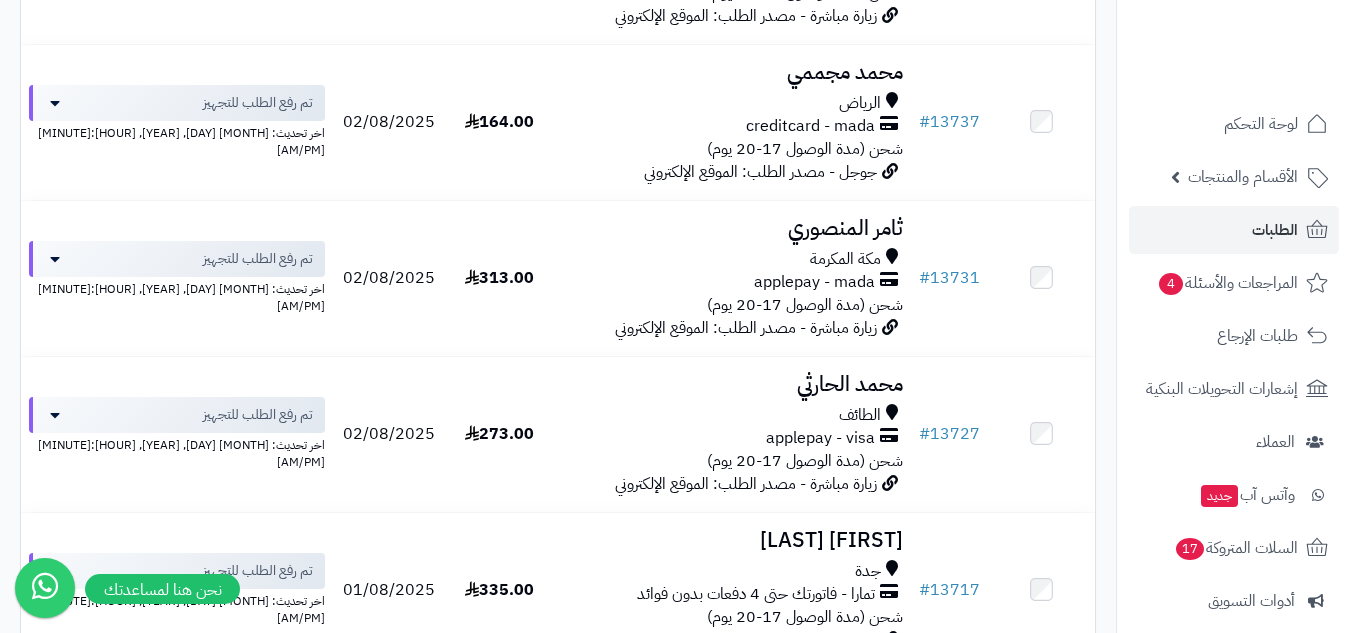 drag, startPoint x: 749, startPoint y: 445, endPoint x: 1222, endPoint y: 72, distance: 602.37695 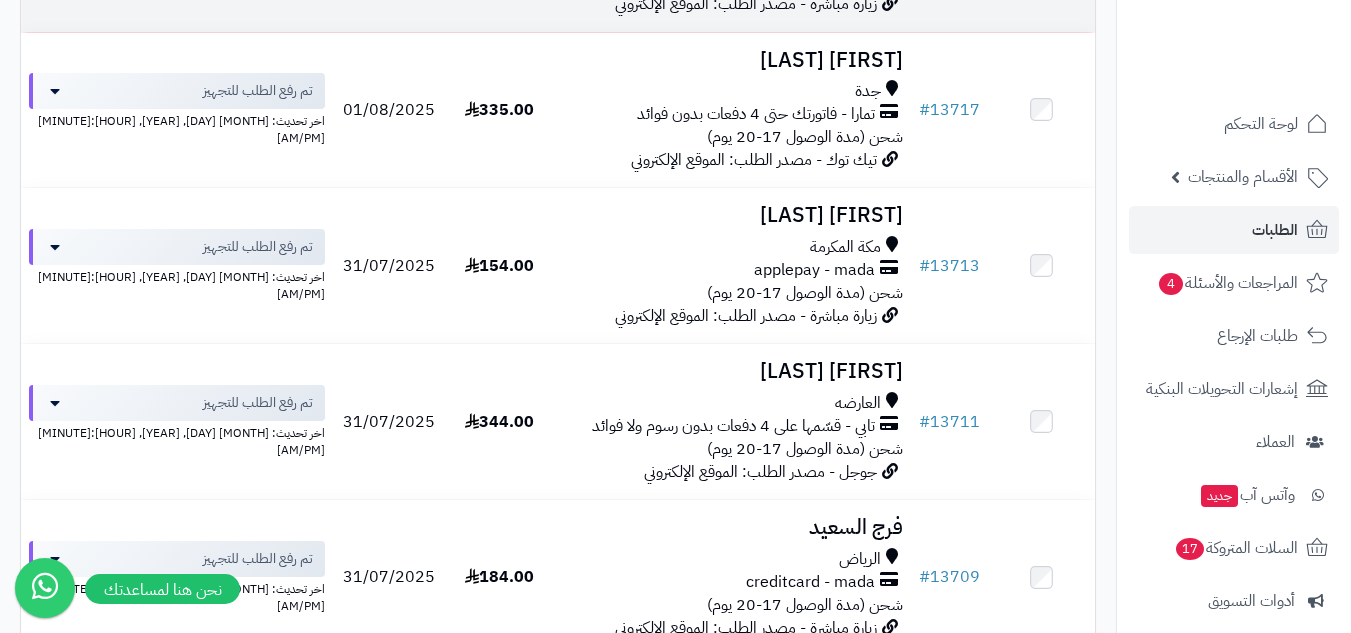scroll, scrollTop: 2168, scrollLeft: 0, axis: vertical 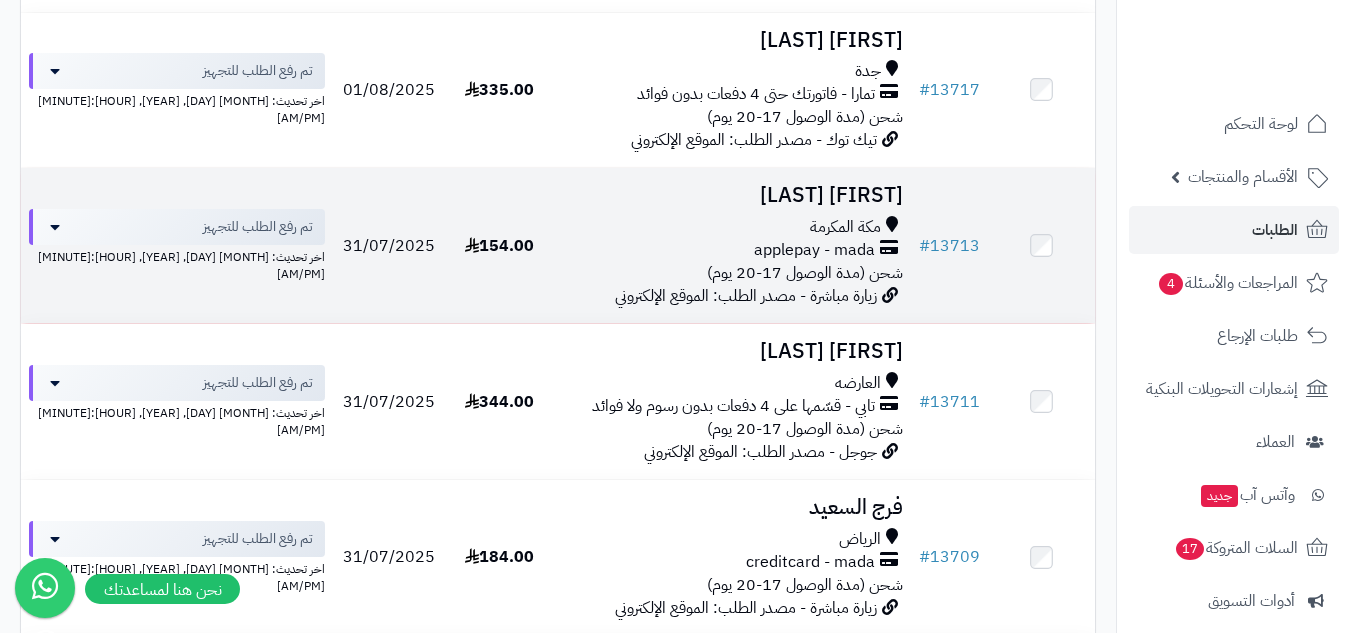 click on "فردوس  يونس
مكة المكرمة
applepay - mada
شحن (مدة الوصول 17-20 يوم)
زيارة مباشرة       -
مصدر الطلب:
الموقع الإلكتروني" at bounding box center (732, 245) 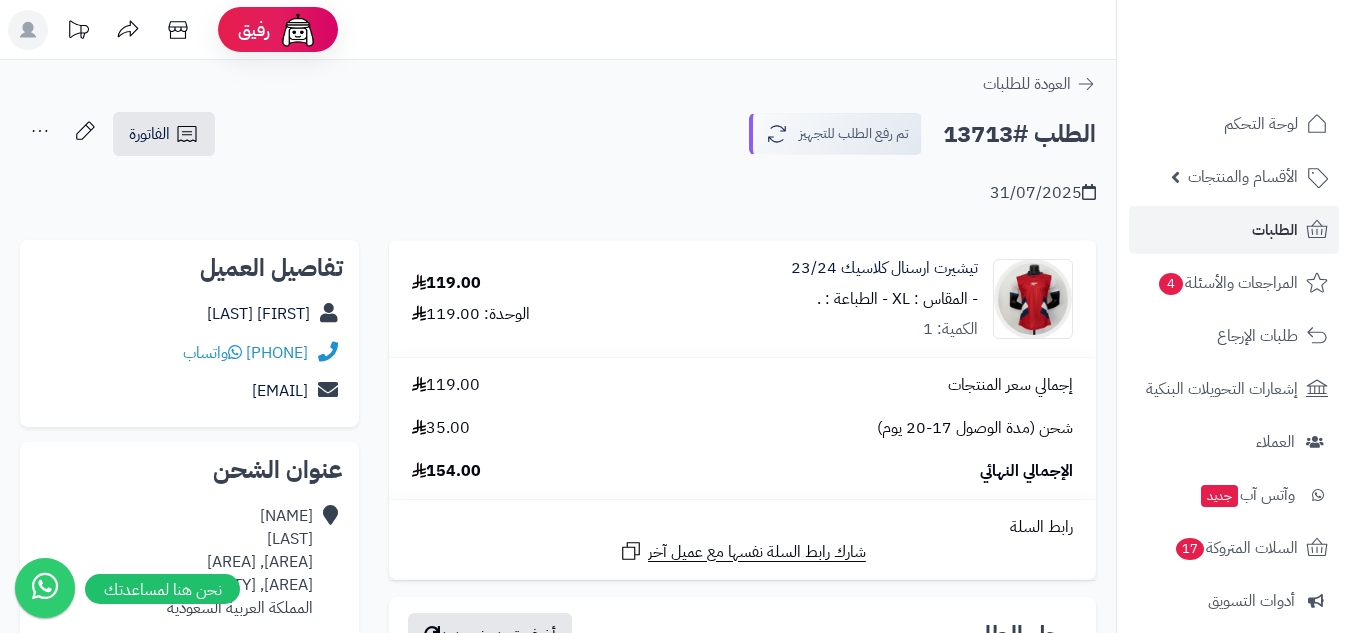 scroll, scrollTop: 0, scrollLeft: 0, axis: both 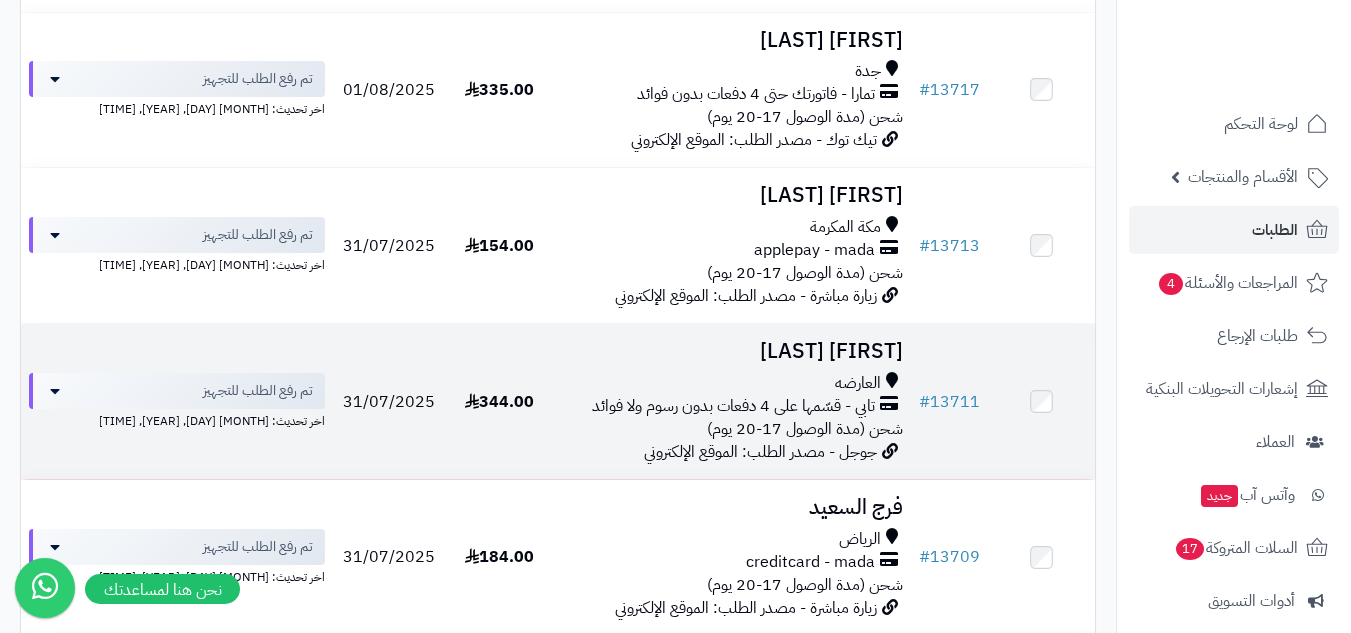 click on "العارضه" at bounding box center [732, 383] 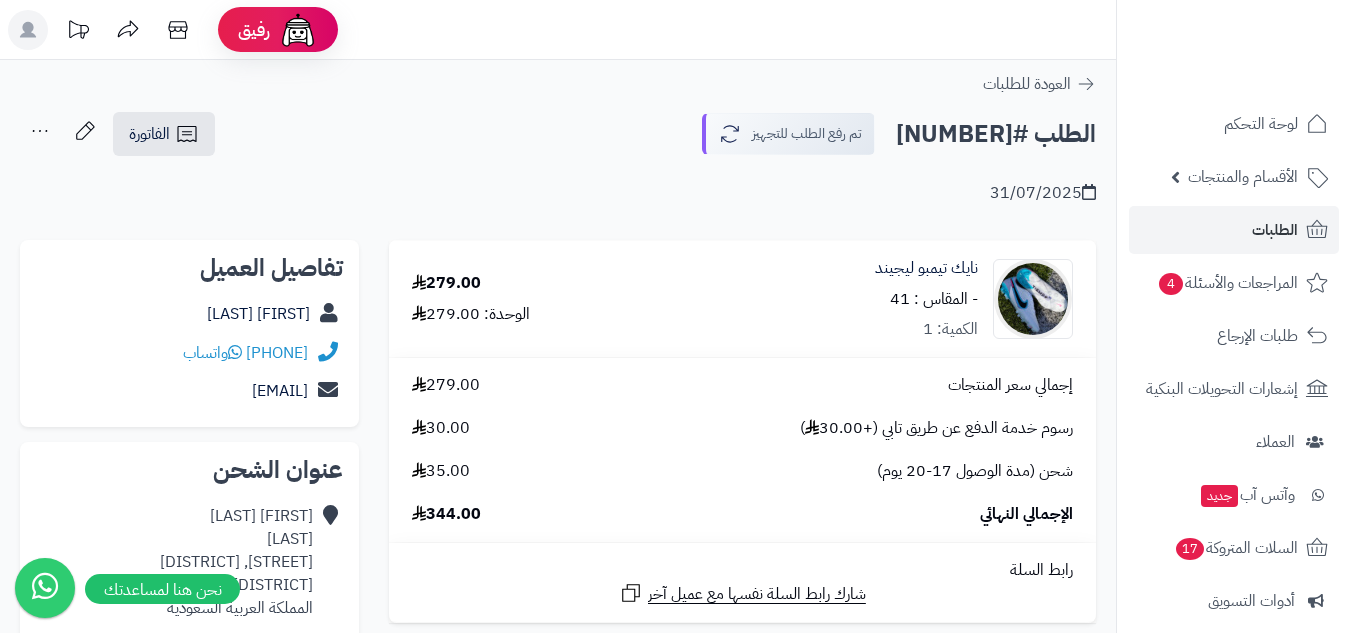 scroll, scrollTop: 0, scrollLeft: 0, axis: both 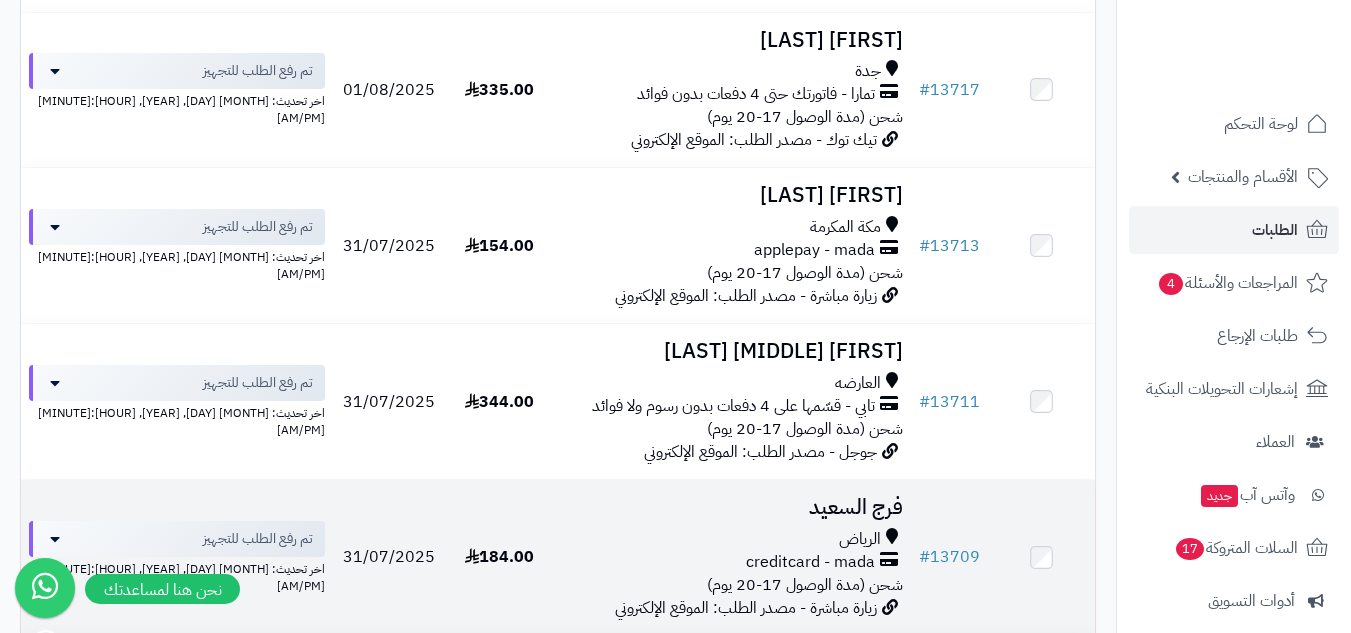 click on "فرج السعيد" at bounding box center [732, 507] 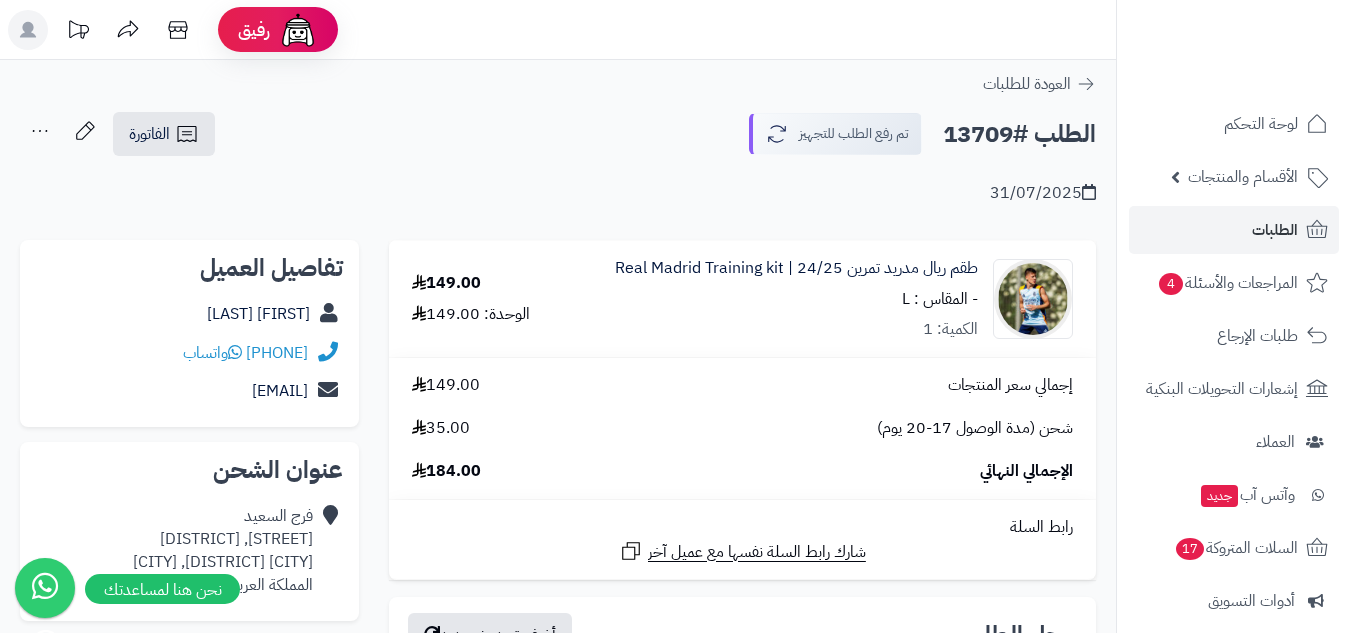 scroll, scrollTop: 0, scrollLeft: 0, axis: both 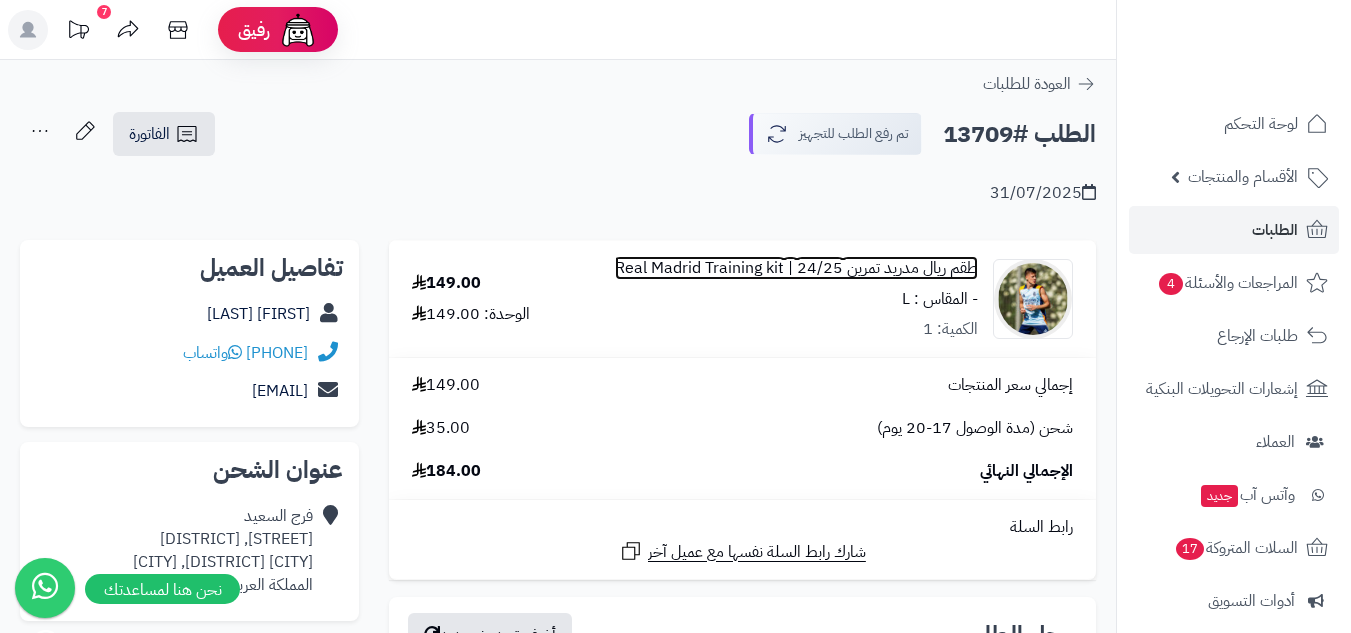 click on "طقم ريال مدريد تمرين 24/25 | Real Madrid Training kit" at bounding box center (796, 268) 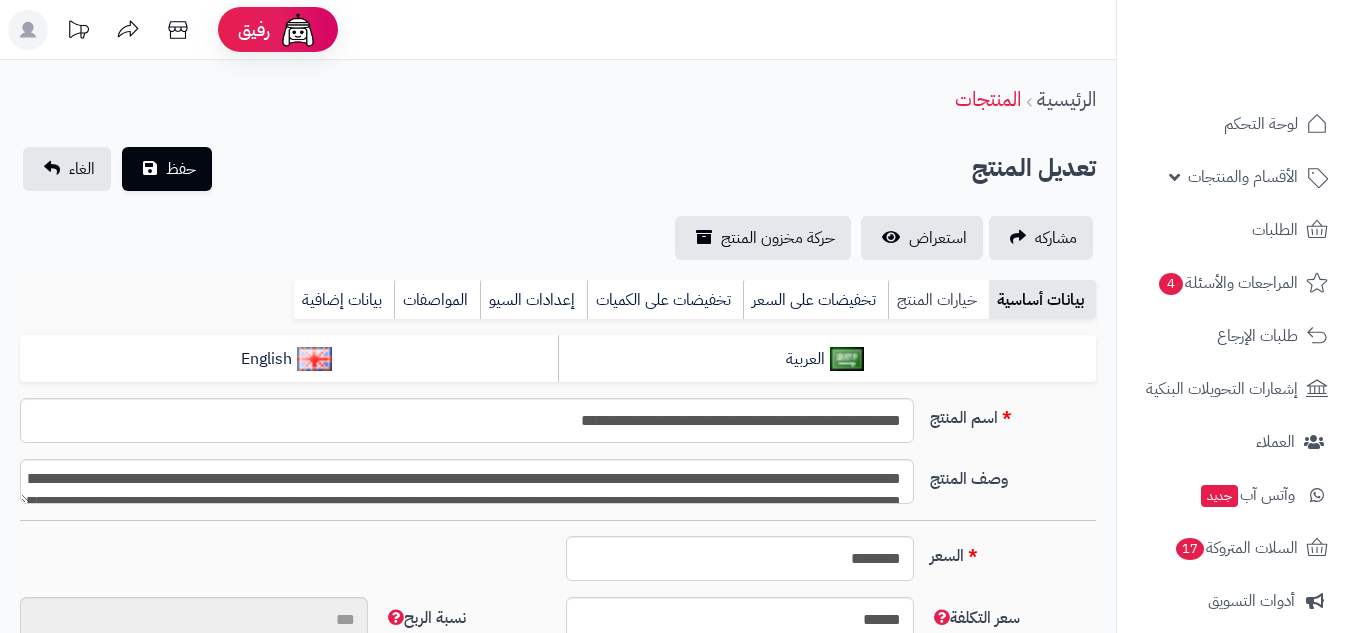 scroll, scrollTop: 0, scrollLeft: 0, axis: both 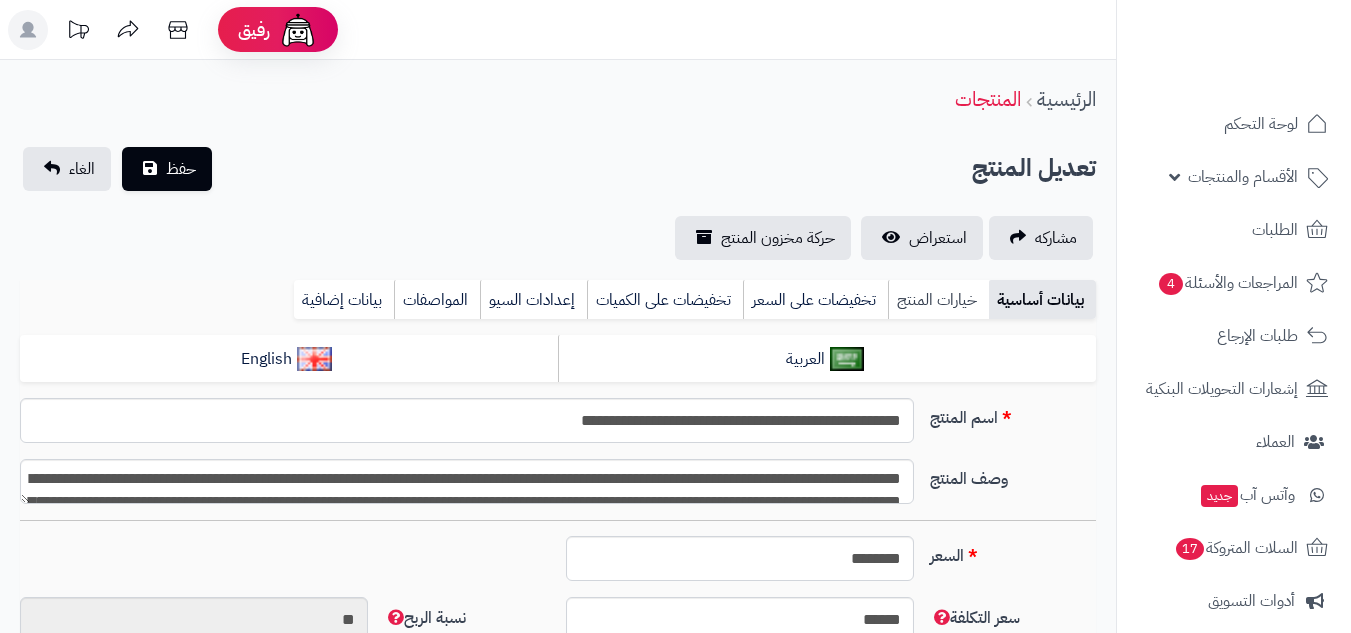 type on "******" 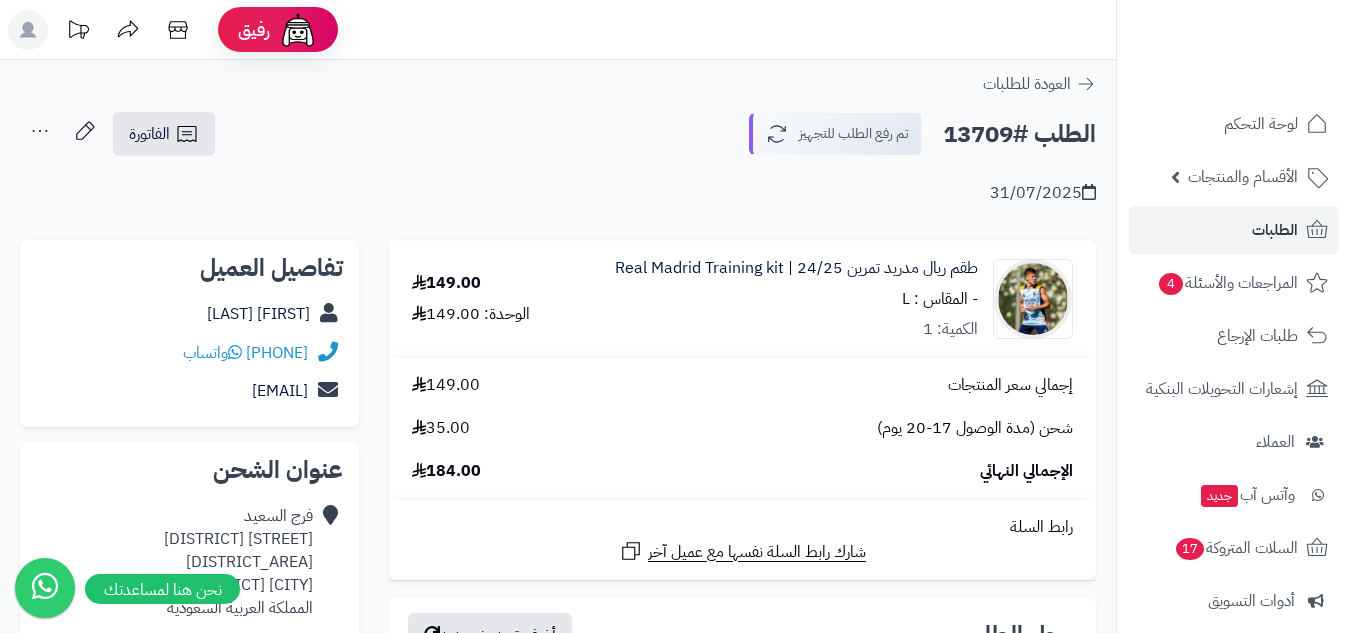 scroll, scrollTop: 0, scrollLeft: 0, axis: both 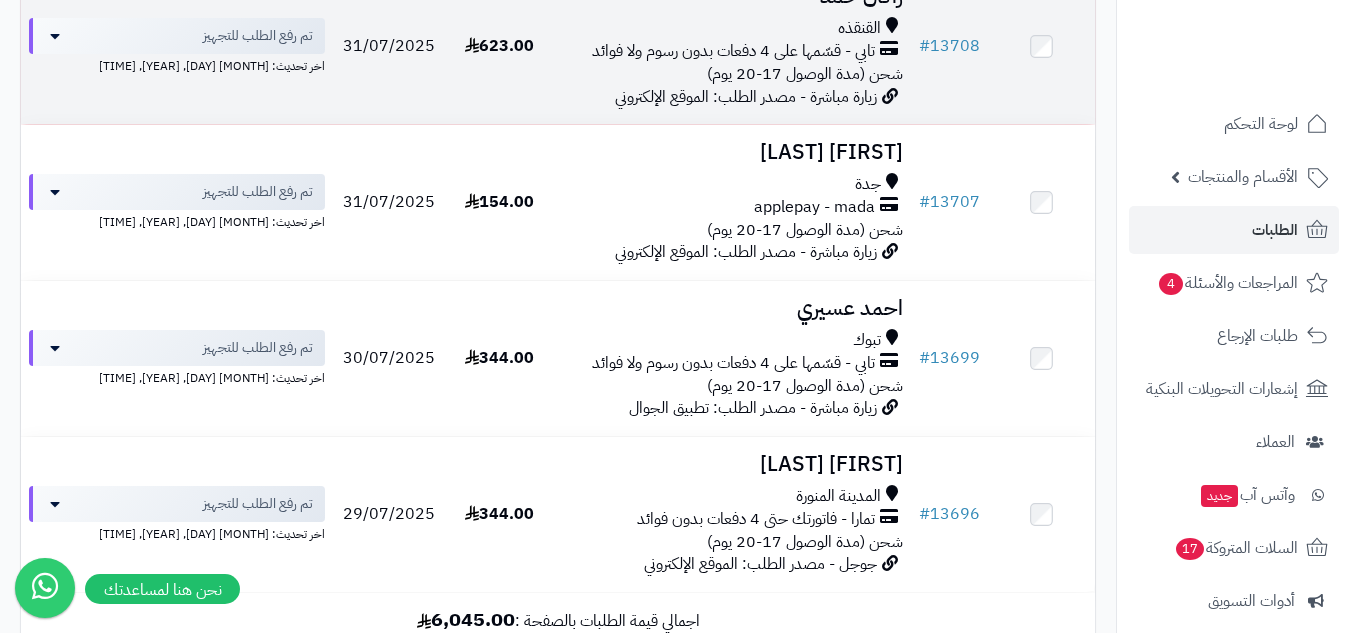 click on "623.00" at bounding box center [499, 46] 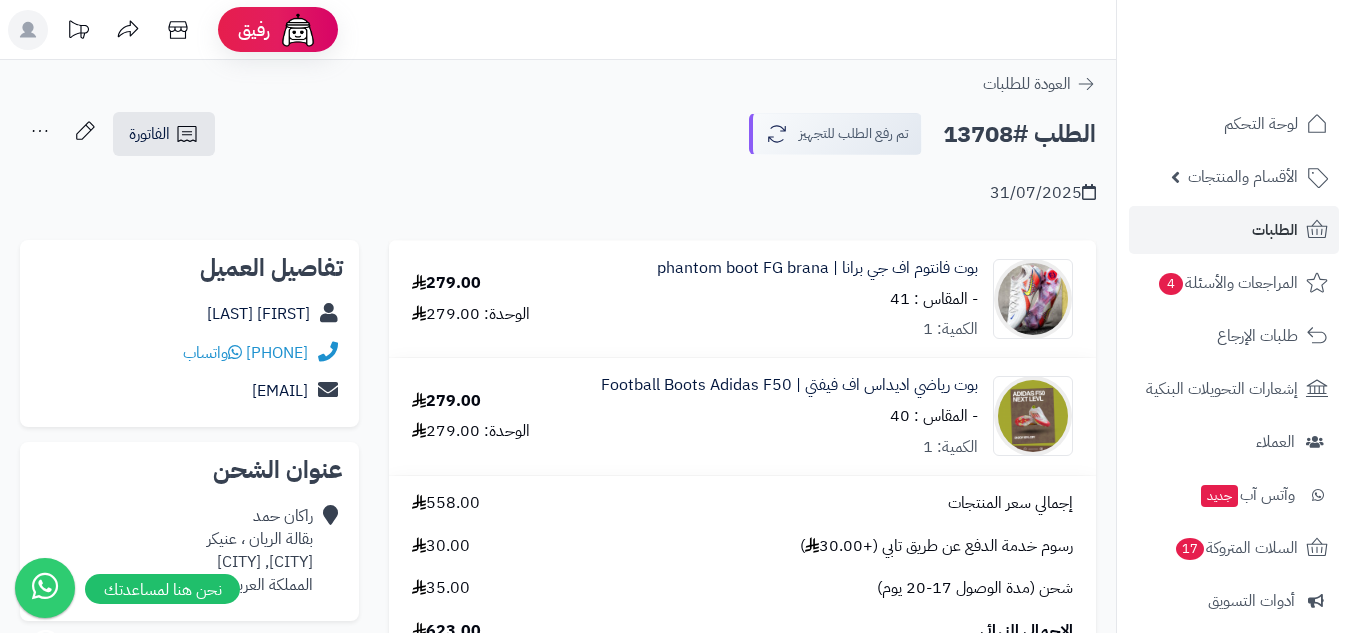 scroll, scrollTop: 0, scrollLeft: 0, axis: both 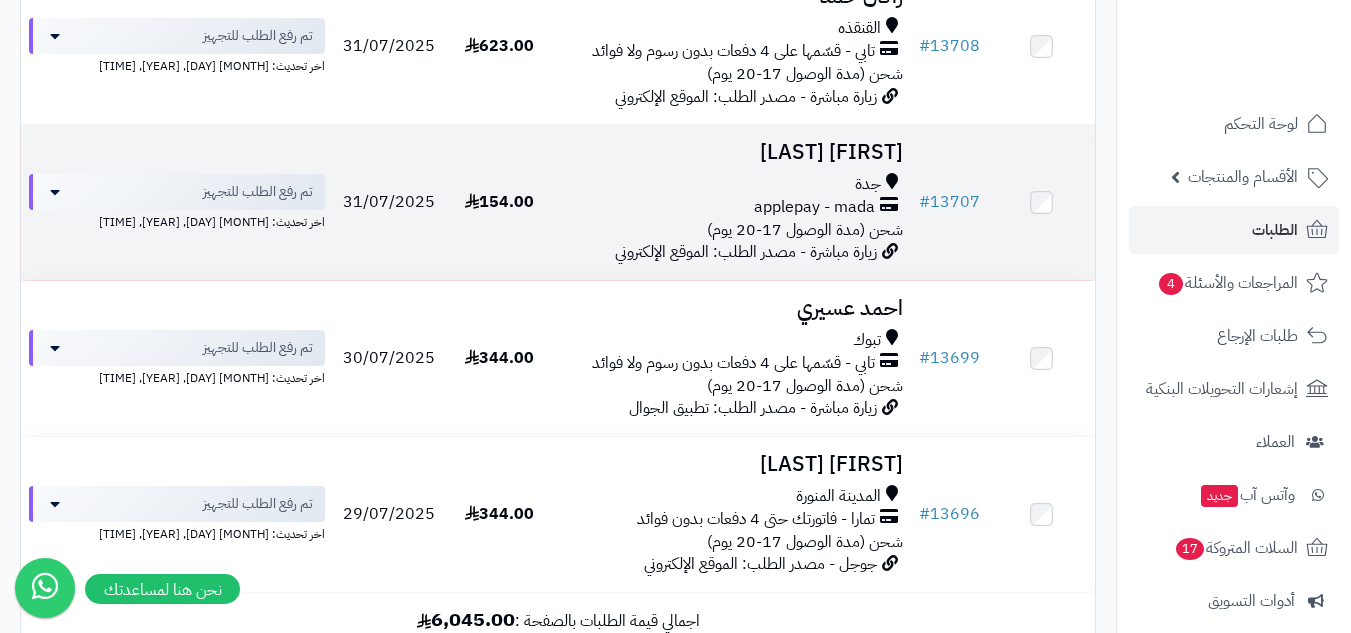 click on "154.00" at bounding box center [499, 202] 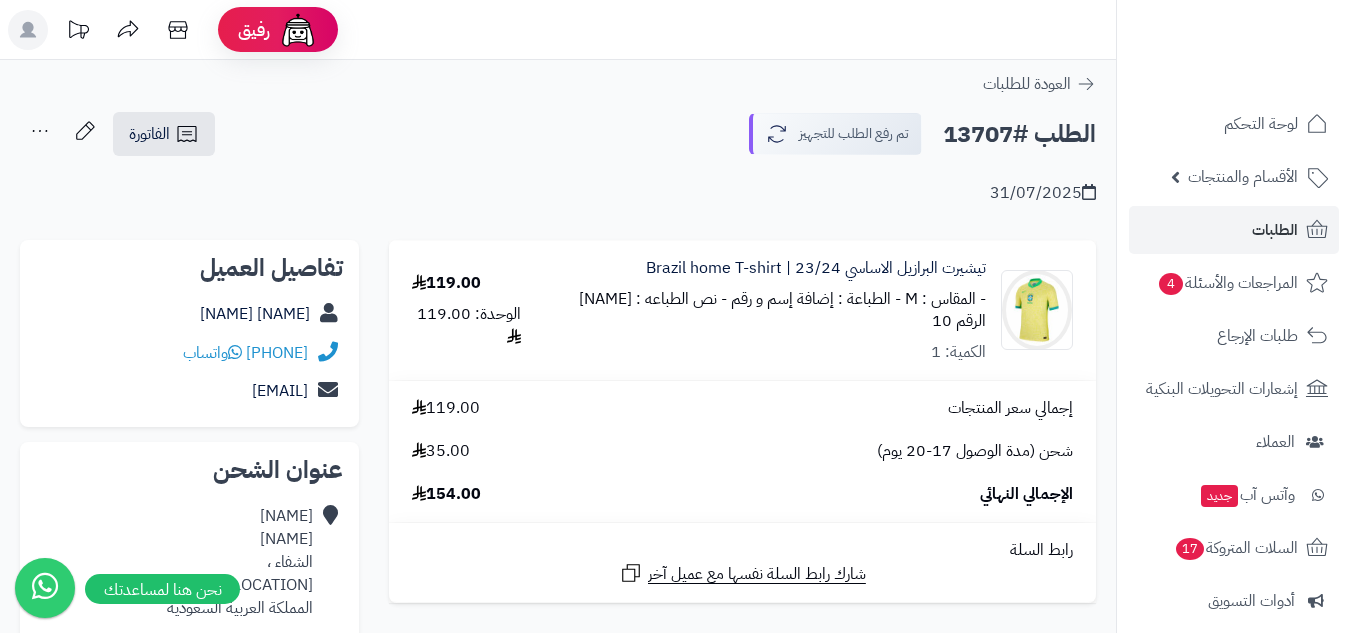 scroll, scrollTop: 0, scrollLeft: 0, axis: both 